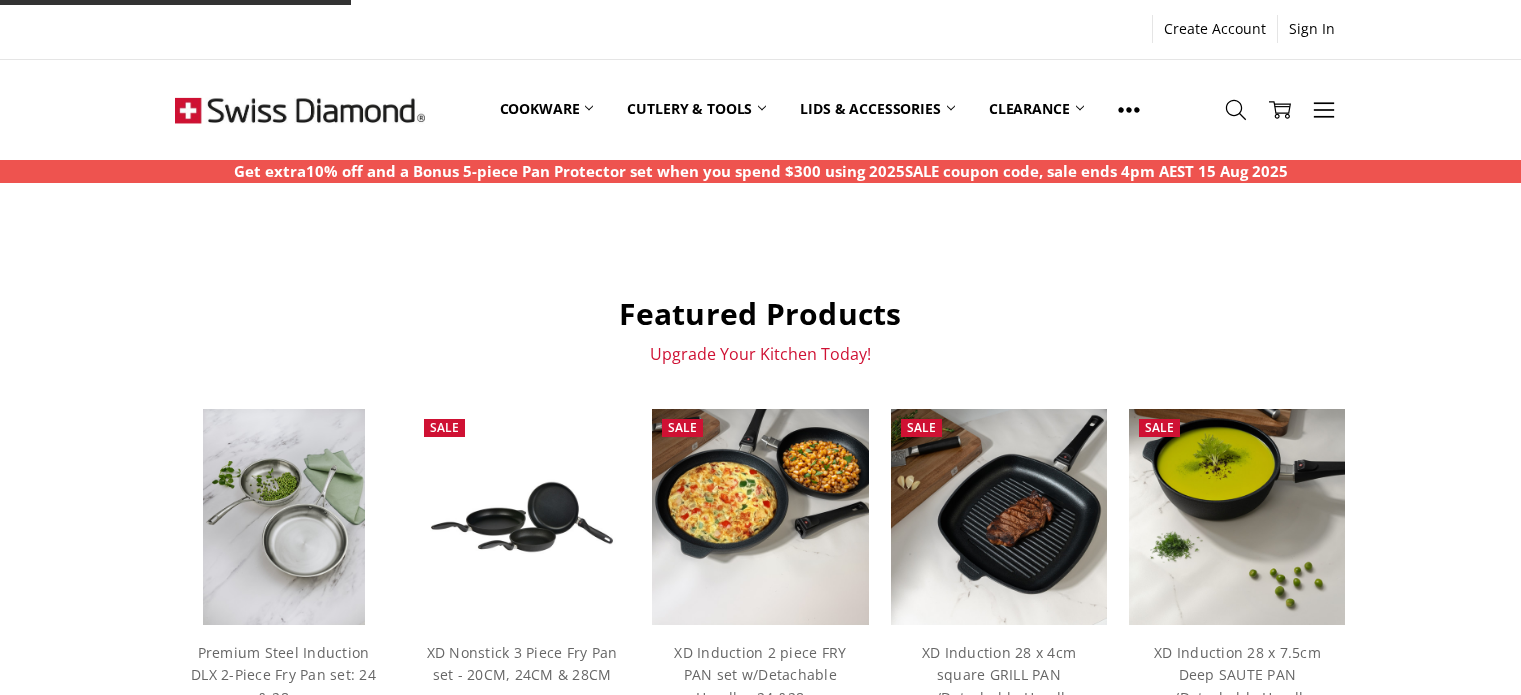 scroll, scrollTop: 0, scrollLeft: 0, axis: both 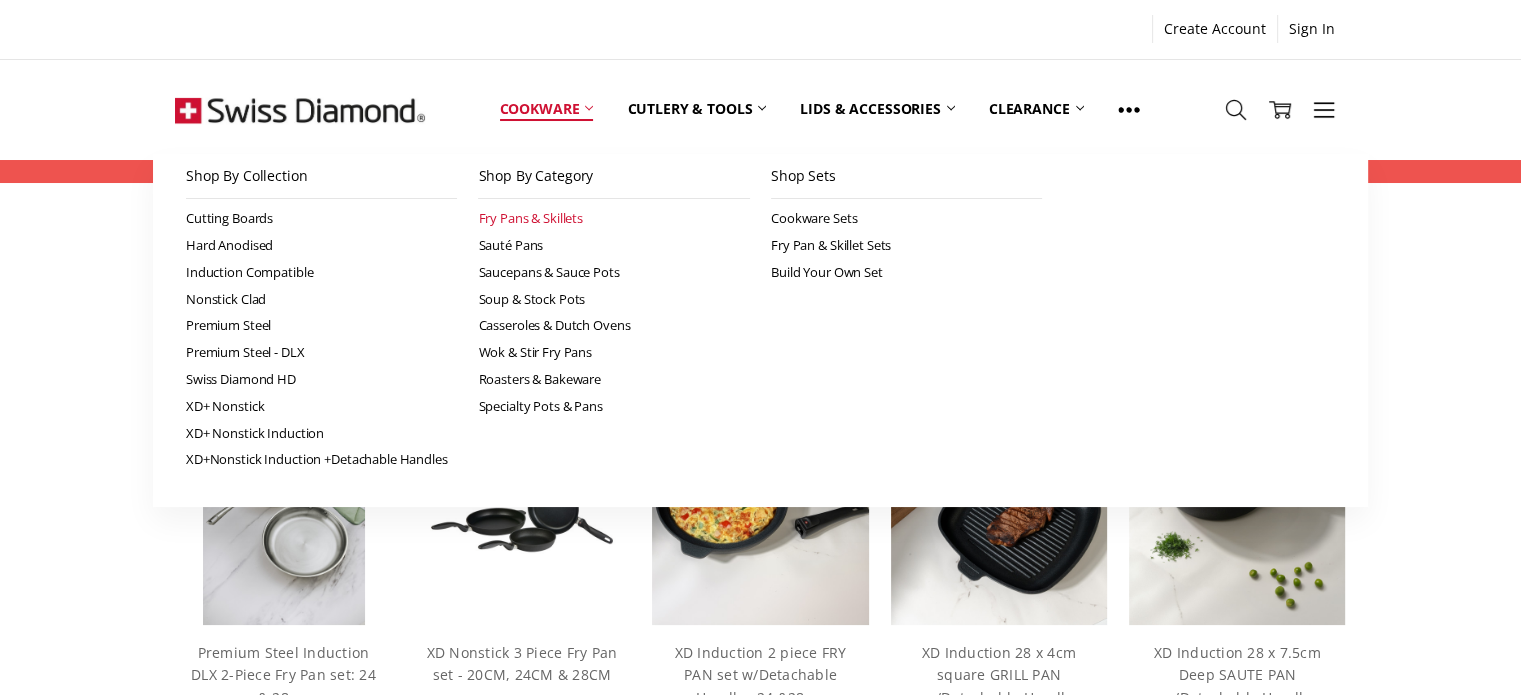 click on "Fry Pans & Skillets" at bounding box center [614, 218] 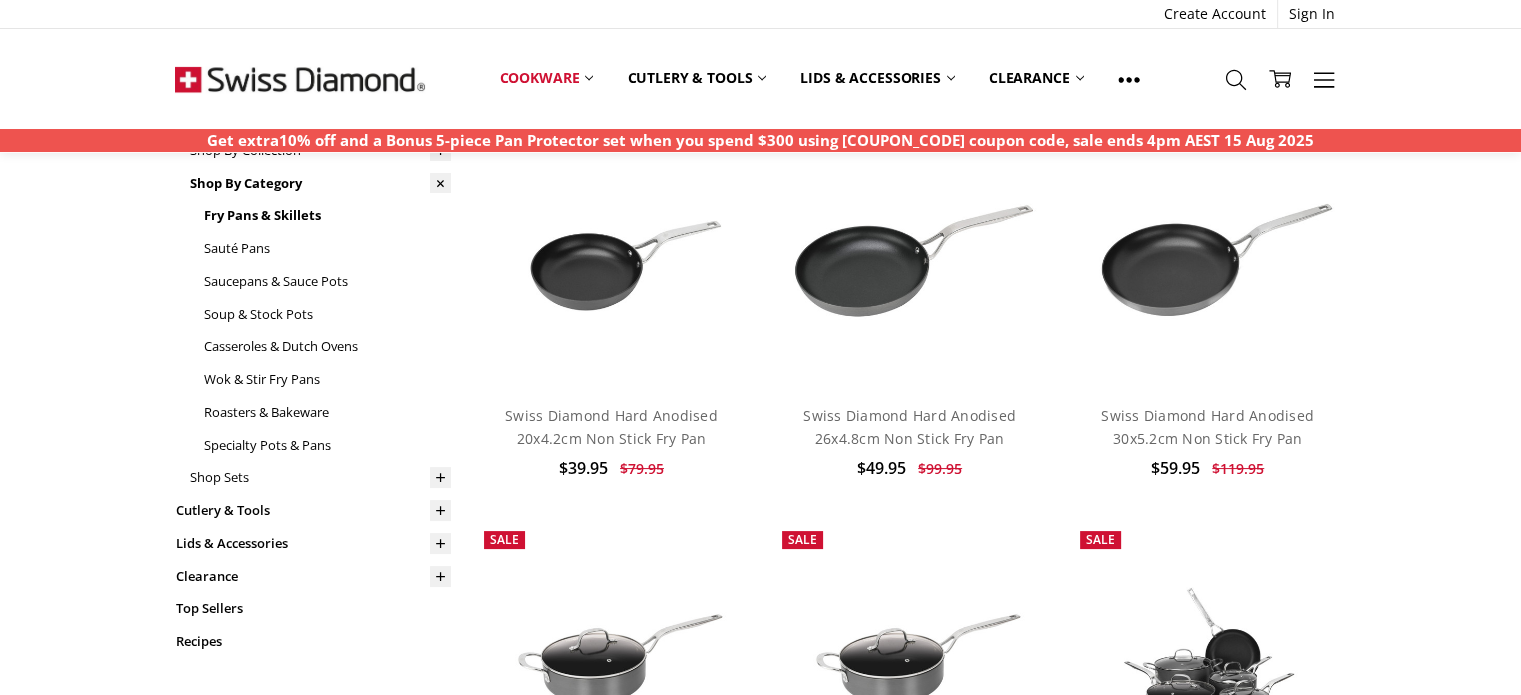 scroll, scrollTop: 200, scrollLeft: 0, axis: vertical 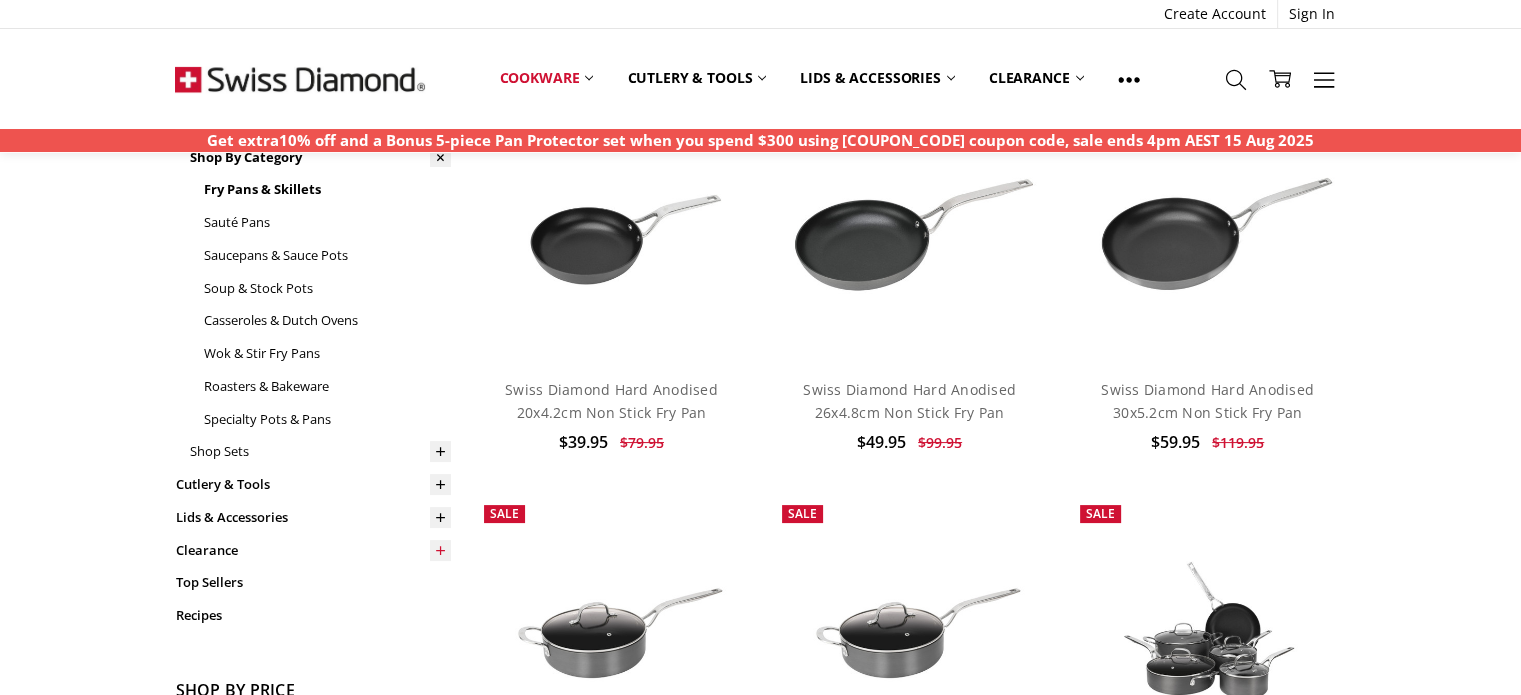 click 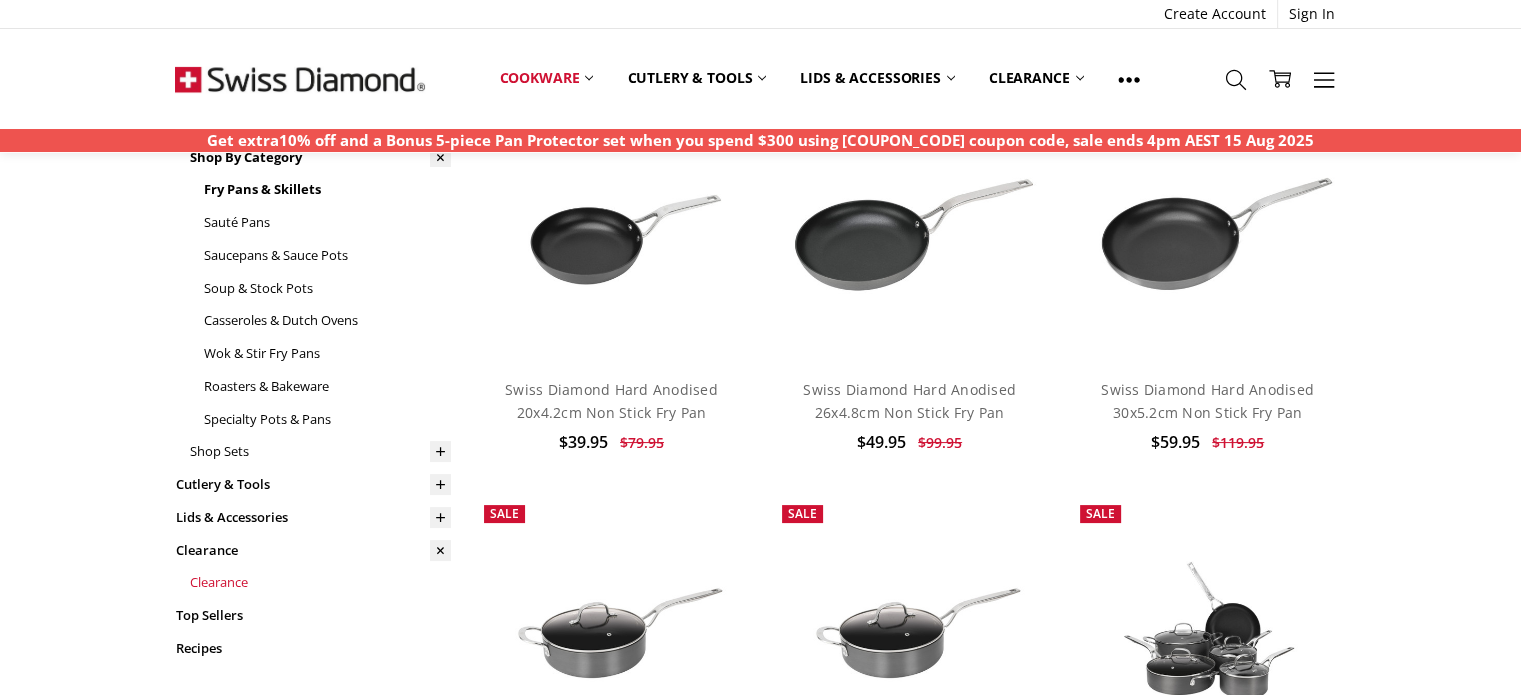 click on "Clearance" at bounding box center [320, 583] 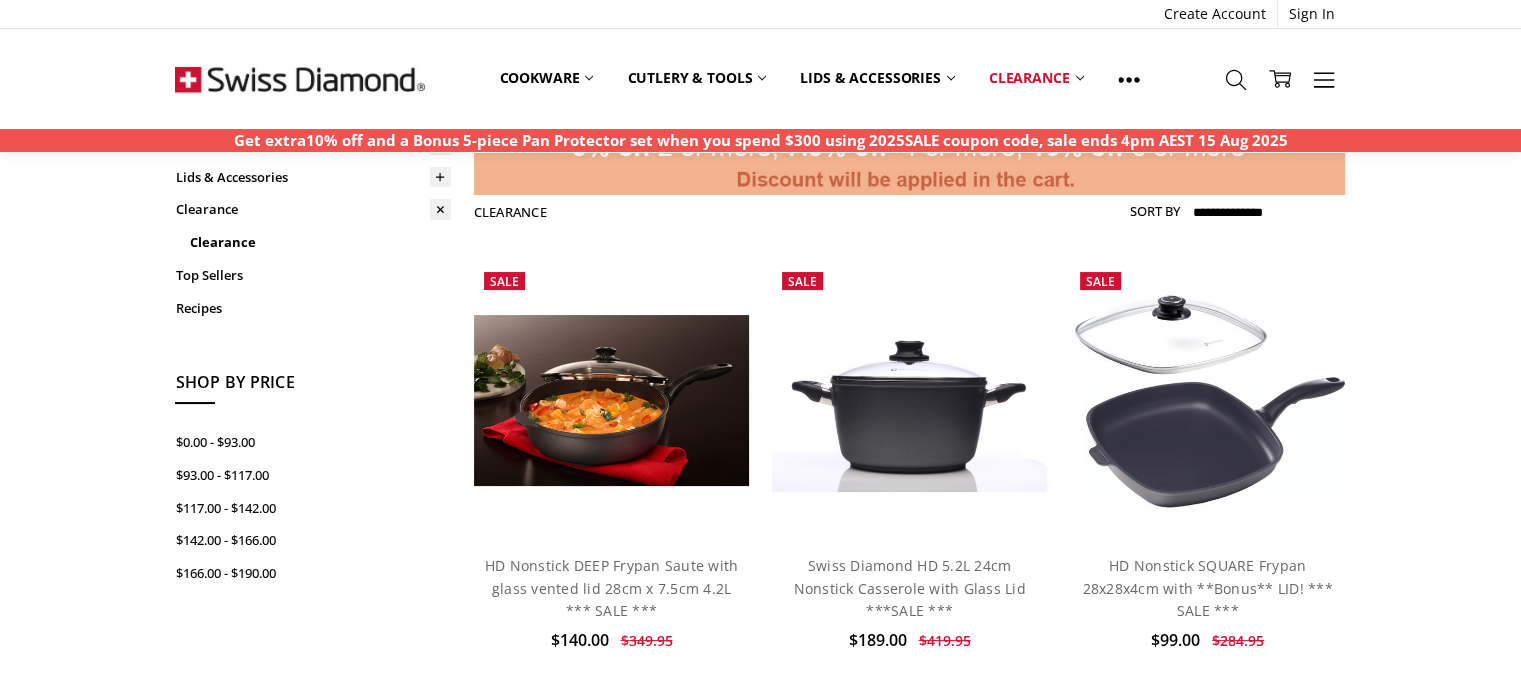 scroll, scrollTop: 0, scrollLeft: 0, axis: both 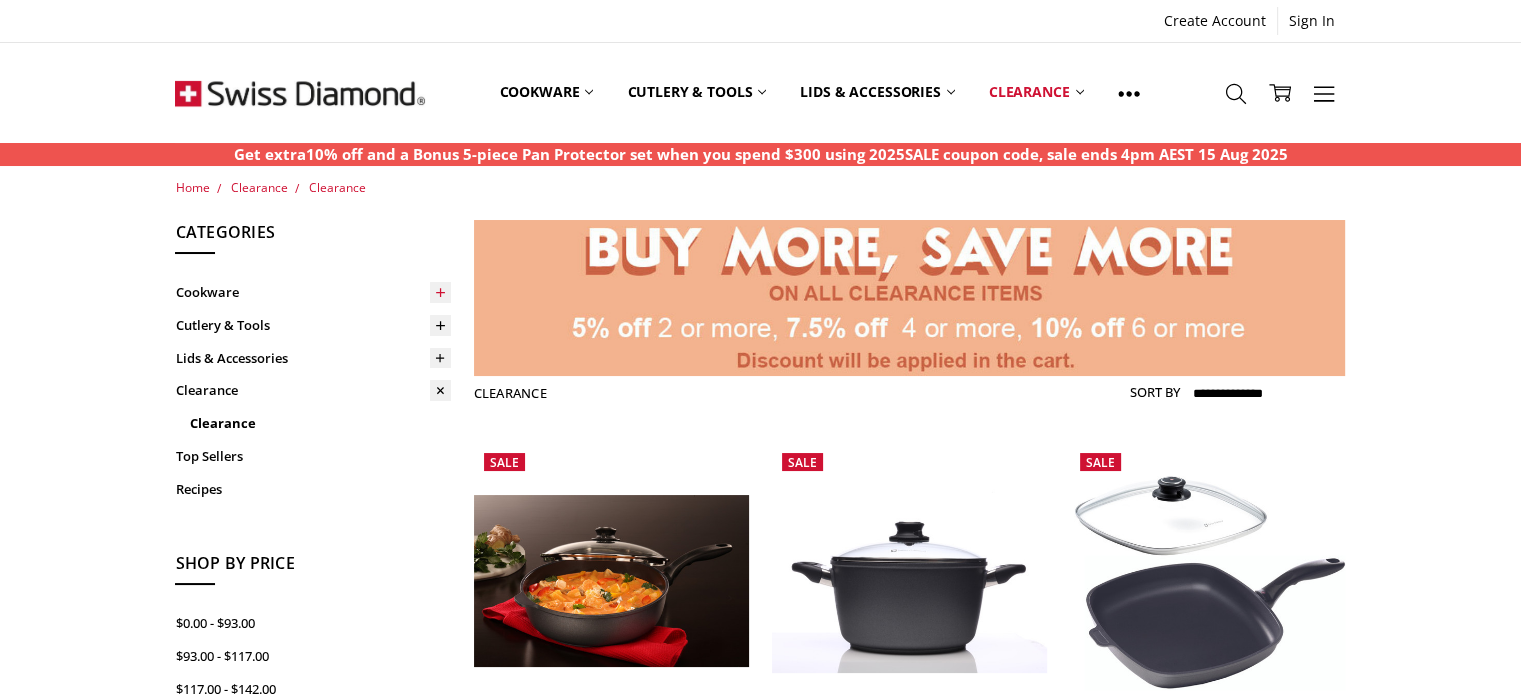 click at bounding box center (440, 292) 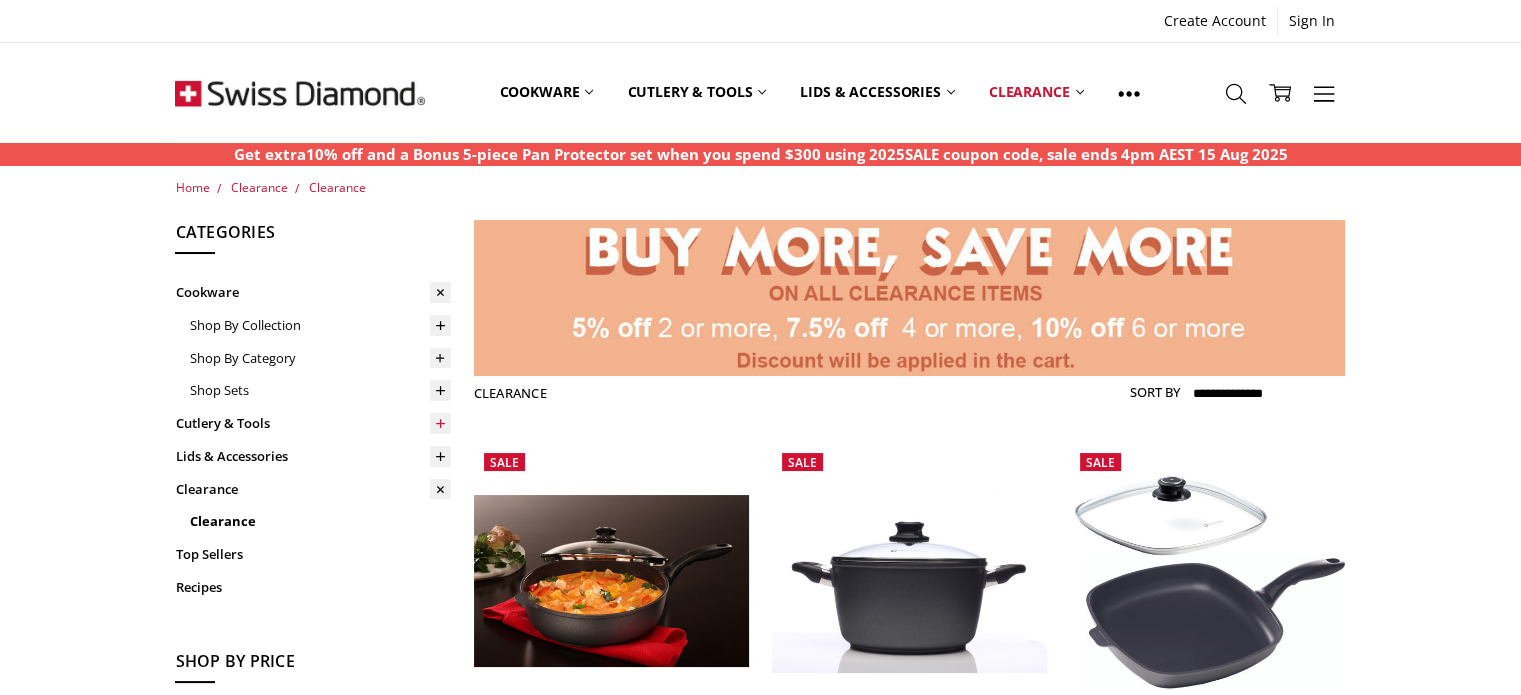 click 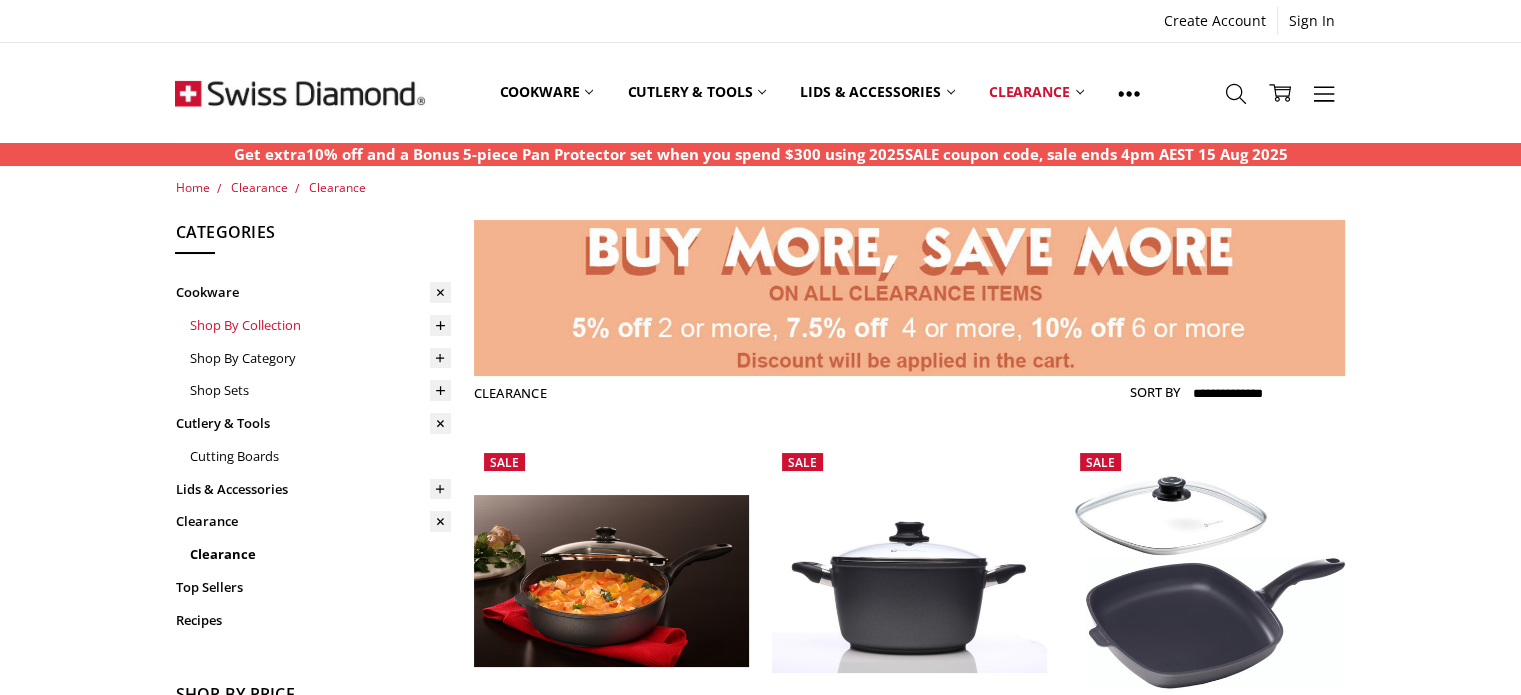 click on "Shop By Collection" at bounding box center [320, 325] 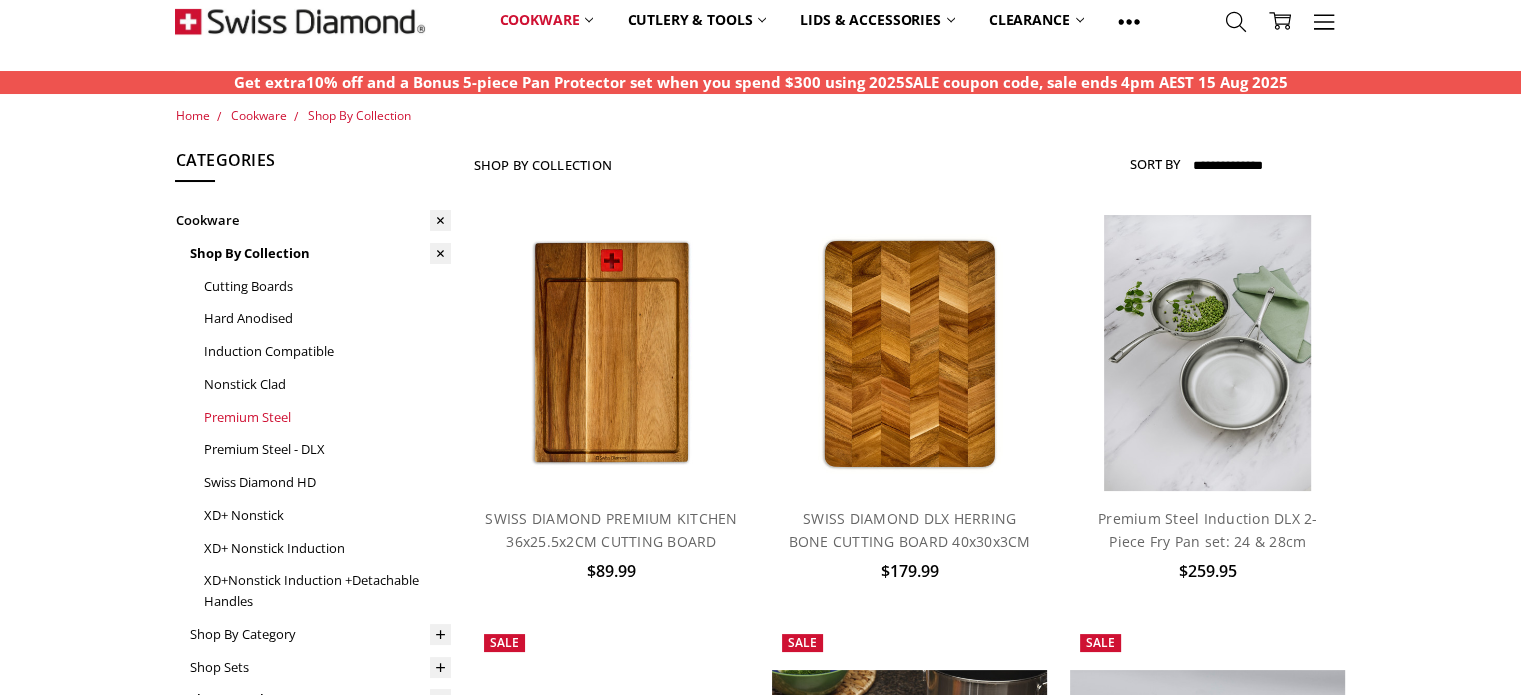 scroll, scrollTop: 100, scrollLeft: 0, axis: vertical 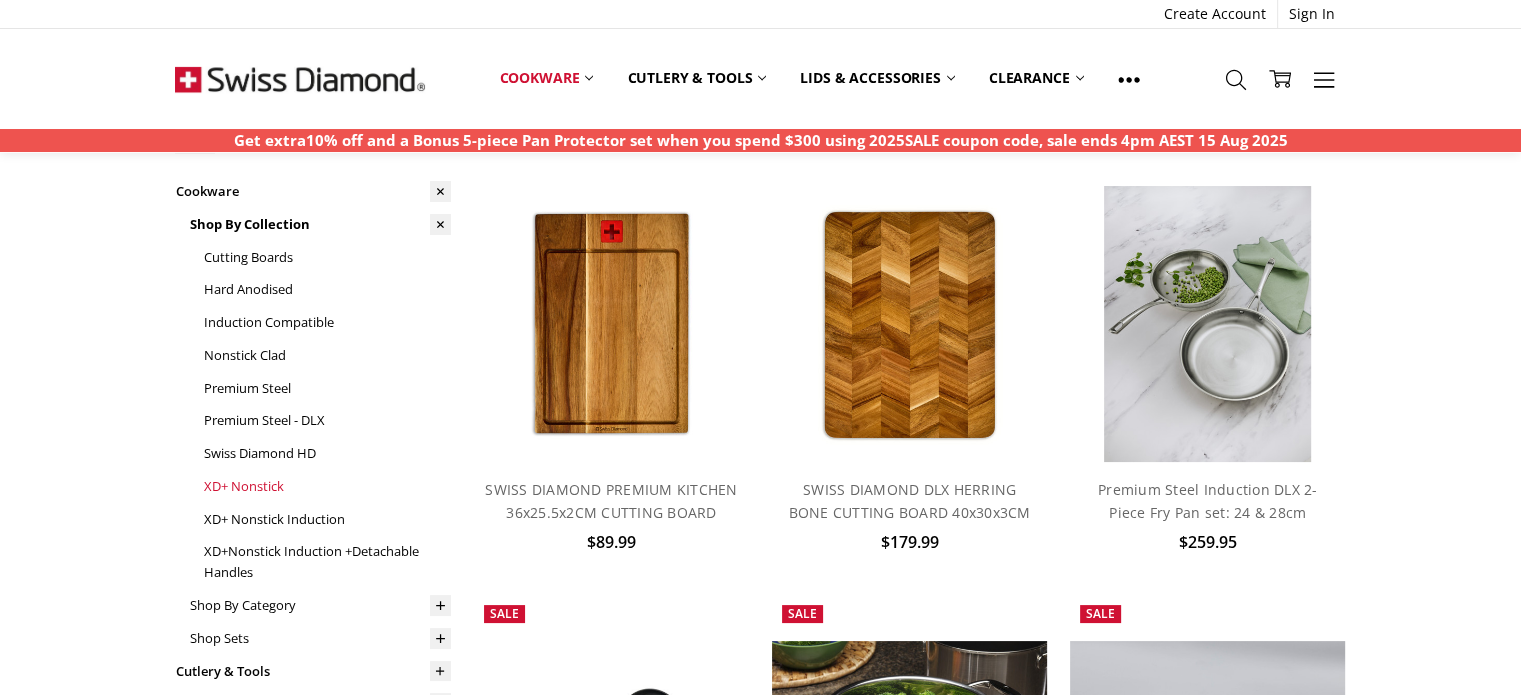 click on "XD+ Nonstick" at bounding box center (327, 486) 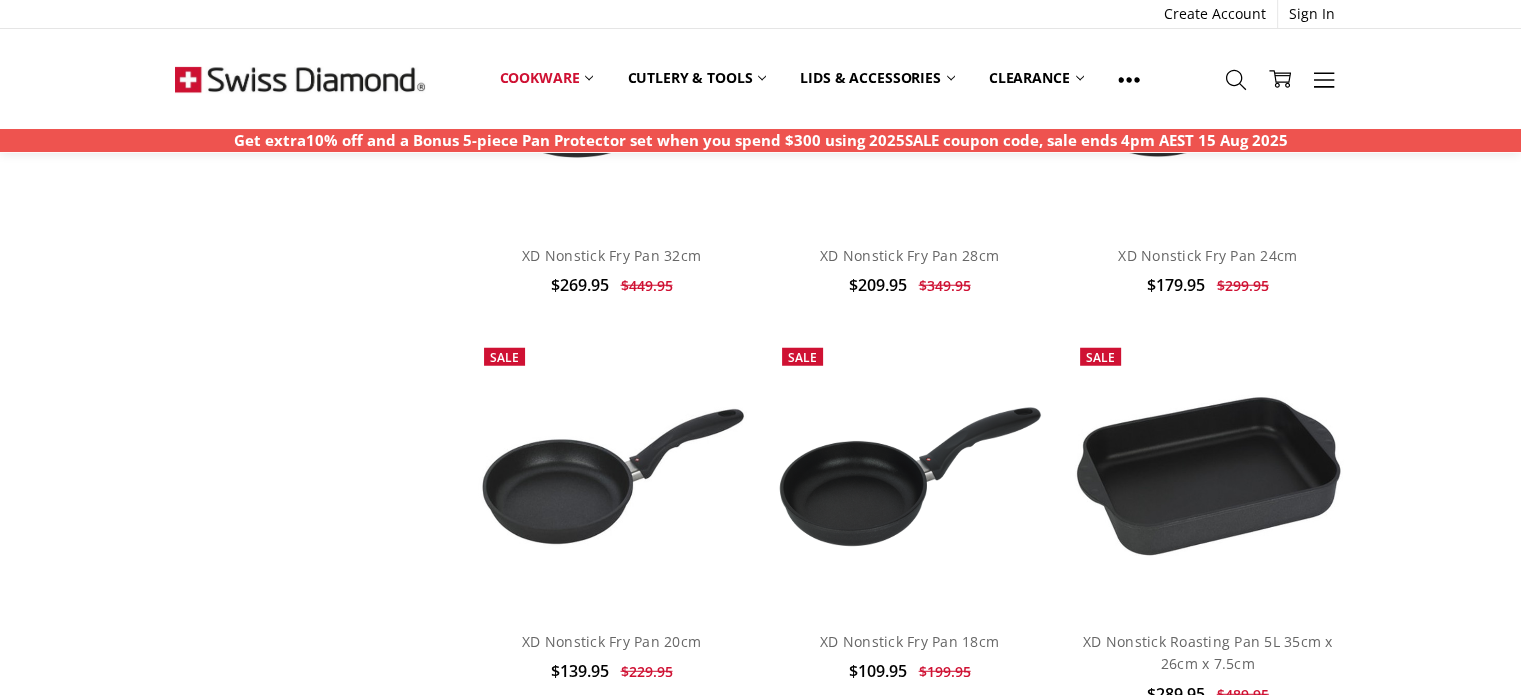 scroll, scrollTop: 5200, scrollLeft: 0, axis: vertical 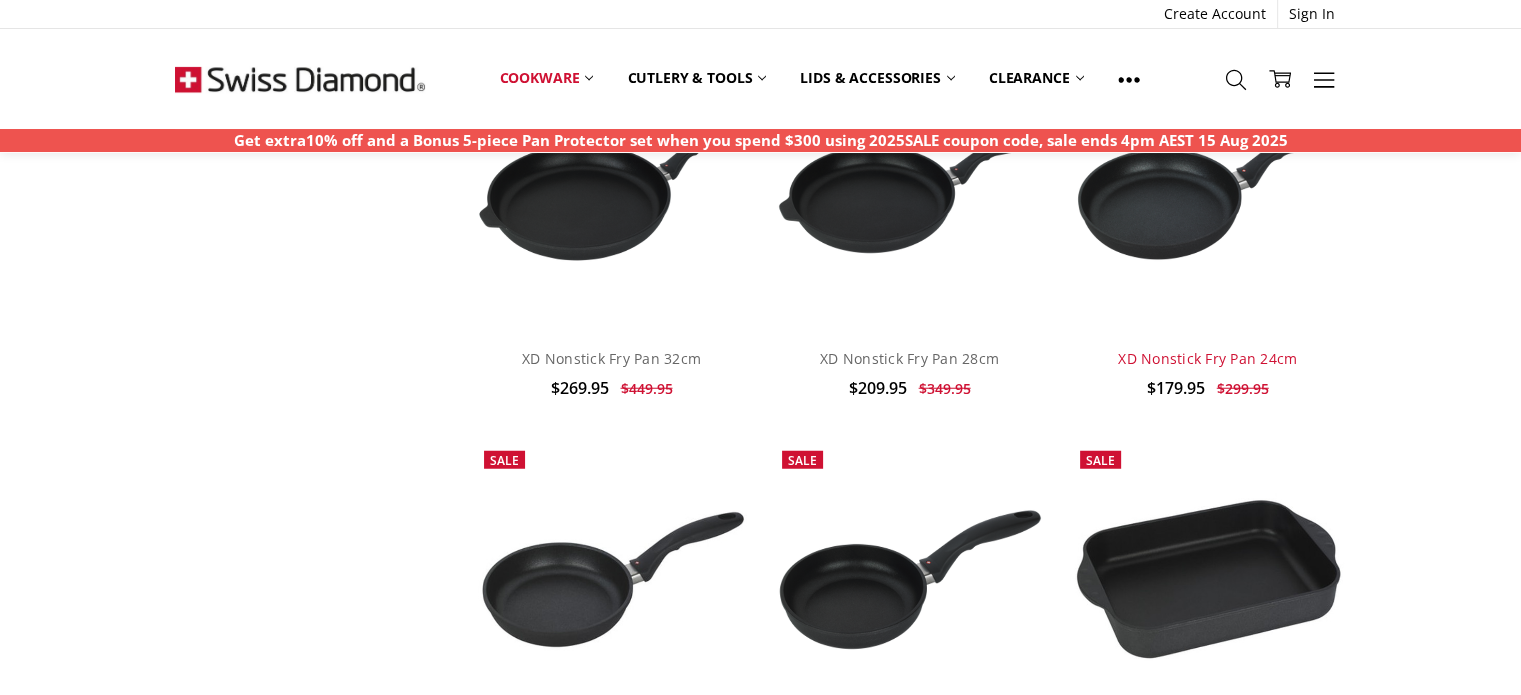 click on "XD Nonstick Fry Pan 24cm" at bounding box center [1207, 358] 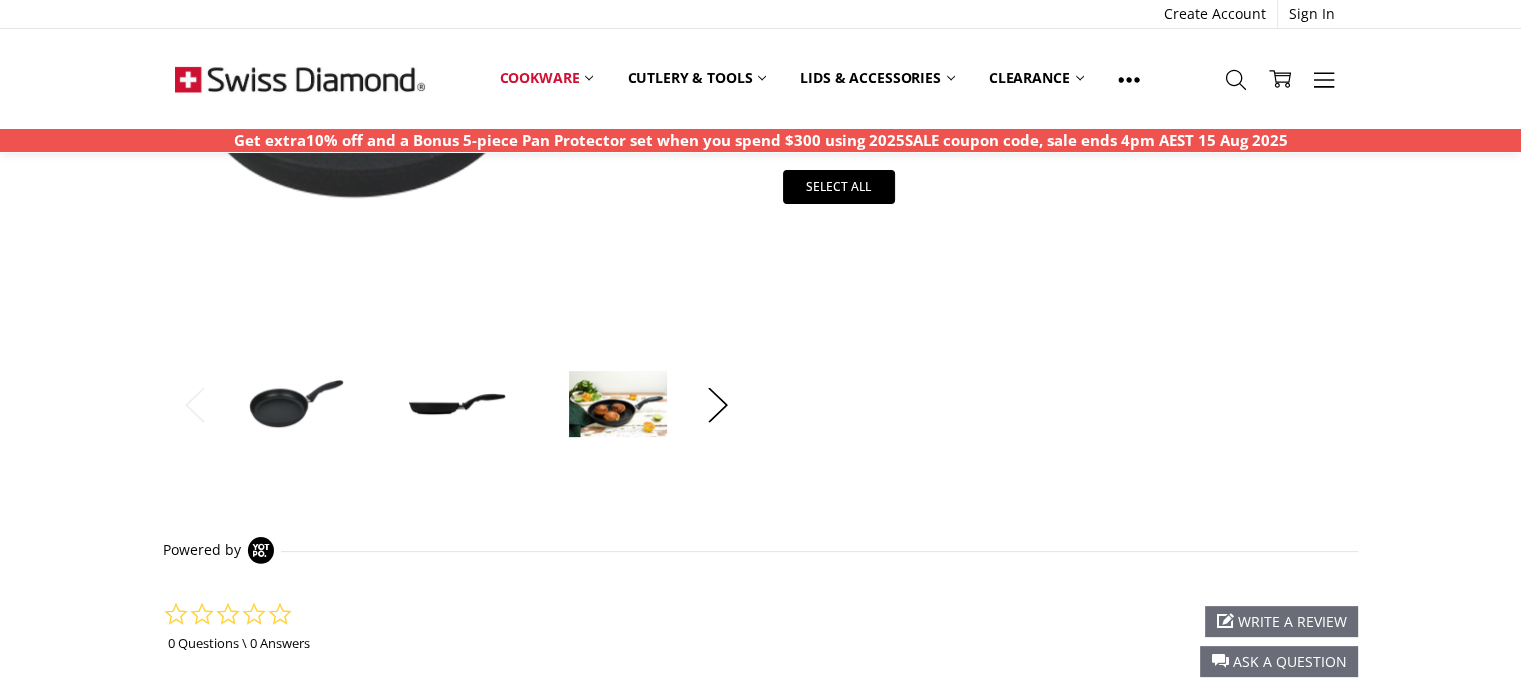 scroll, scrollTop: 500, scrollLeft: 0, axis: vertical 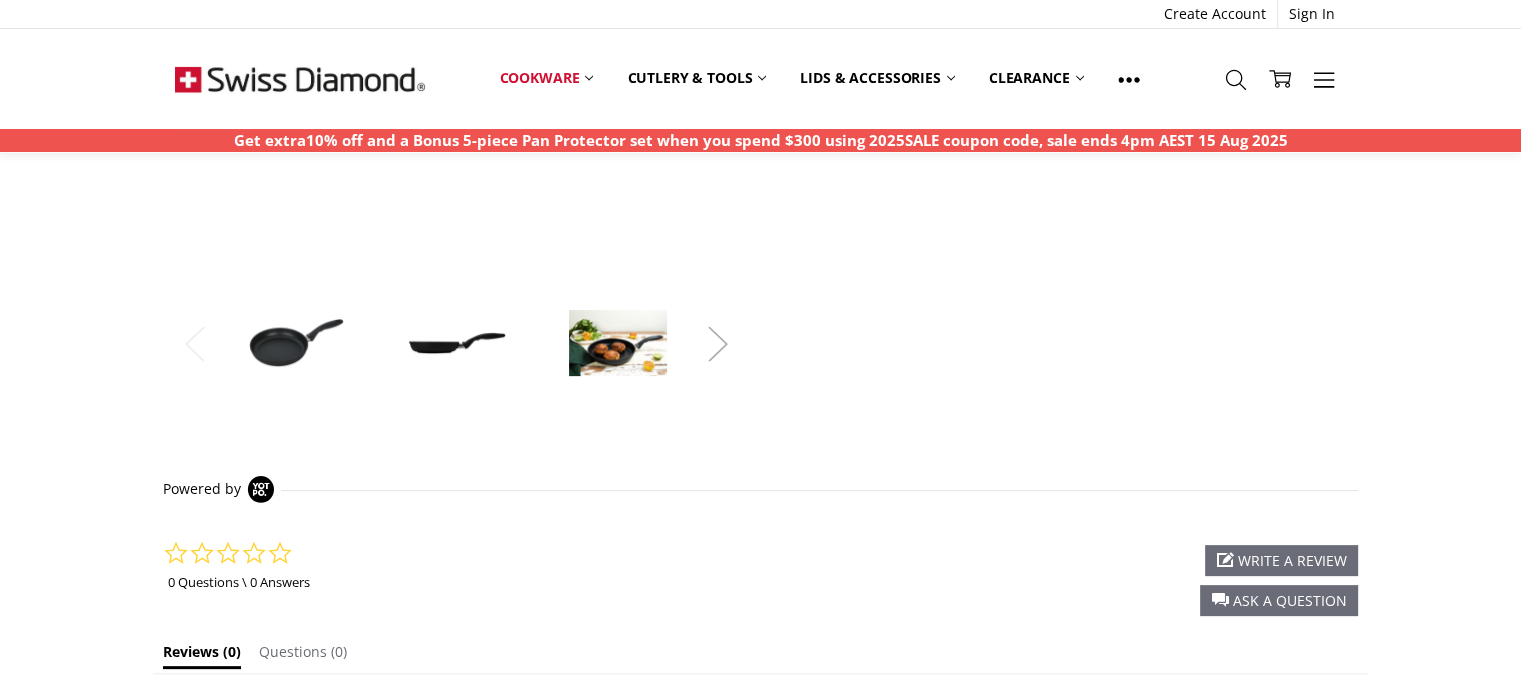 click on "Next" at bounding box center (718, 344) 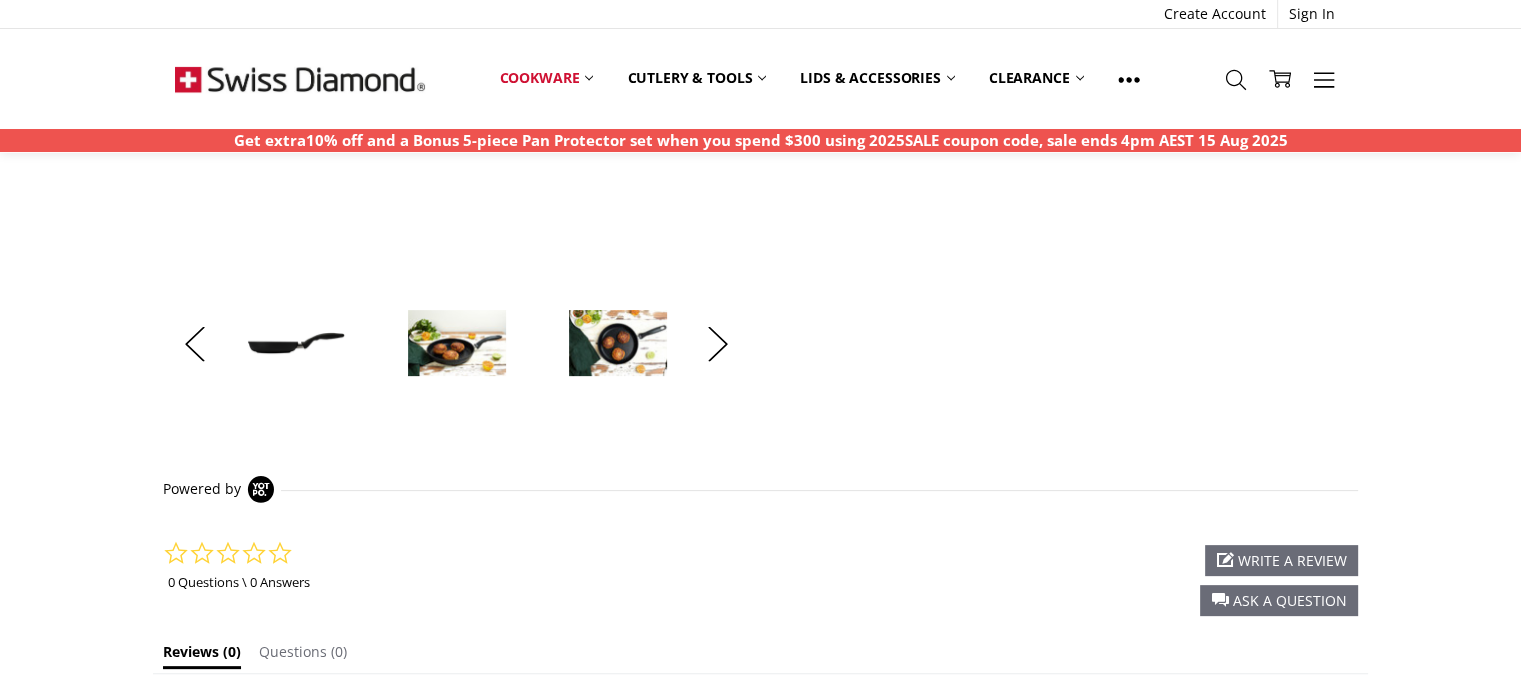 click at bounding box center (618, 343) 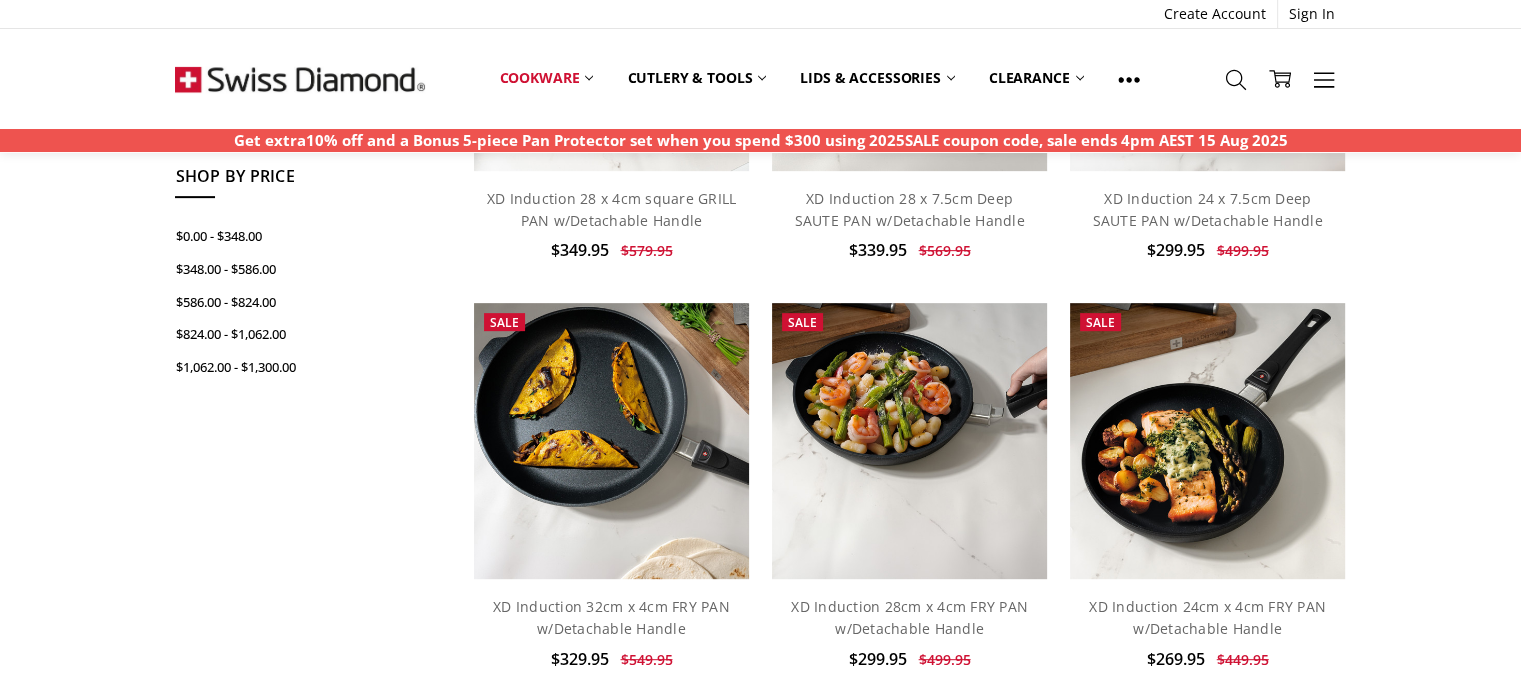 scroll, scrollTop: 900, scrollLeft: 0, axis: vertical 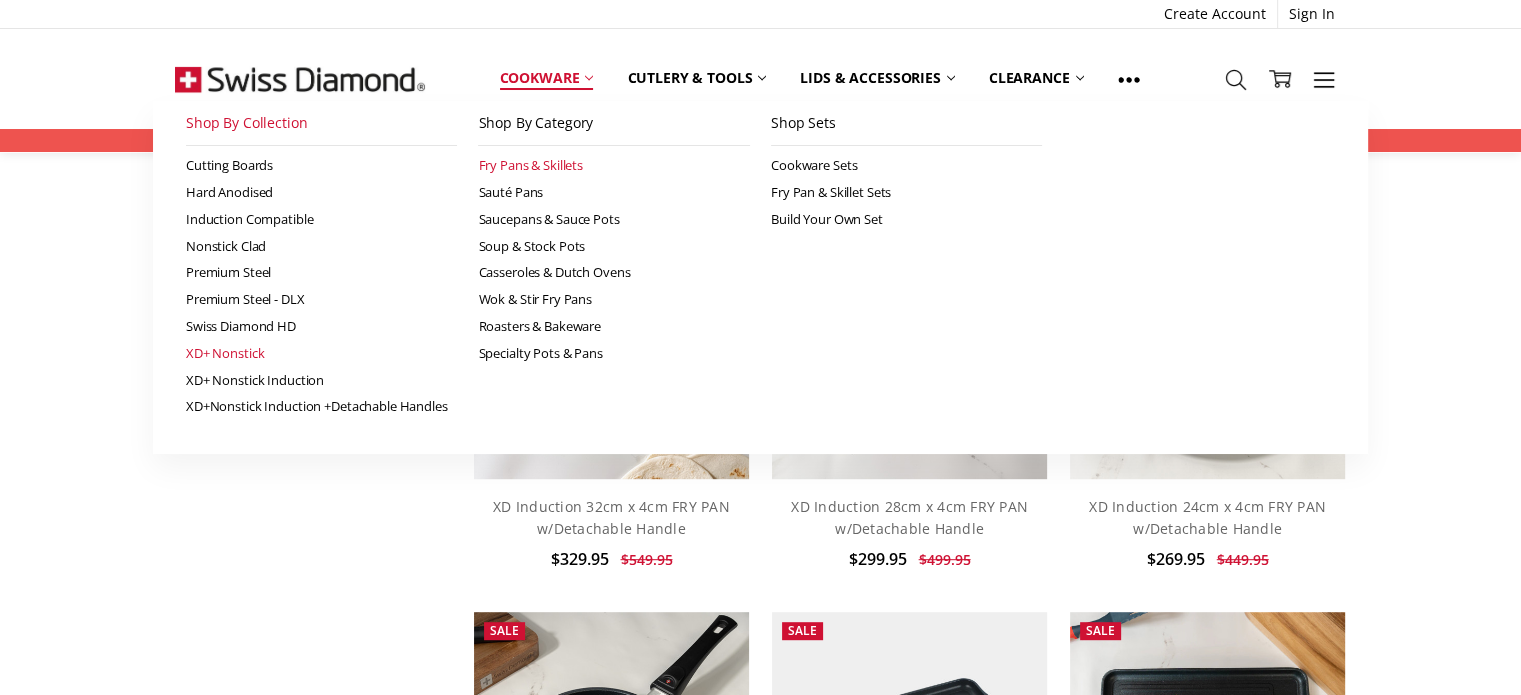 click on "Fry Pans & Skillets" at bounding box center [614, 165] 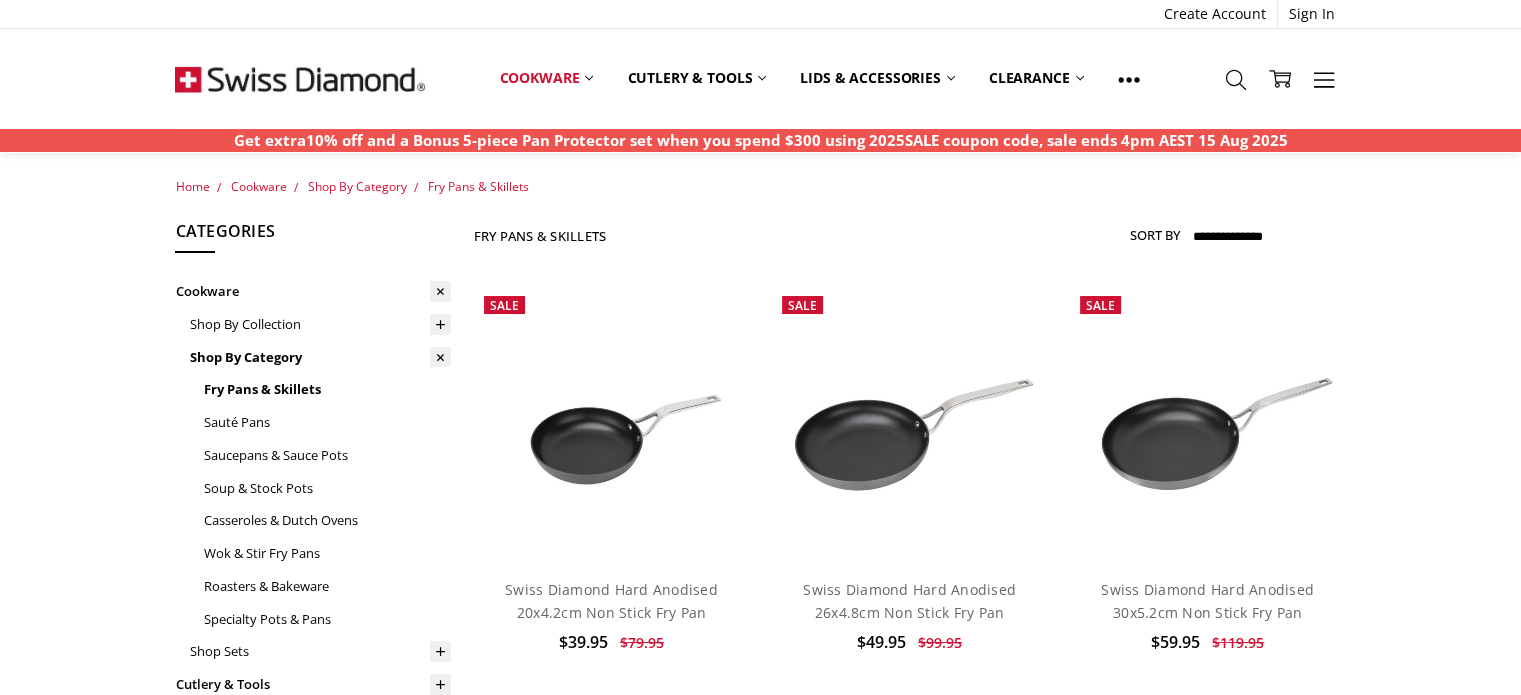 scroll, scrollTop: 100, scrollLeft: 0, axis: vertical 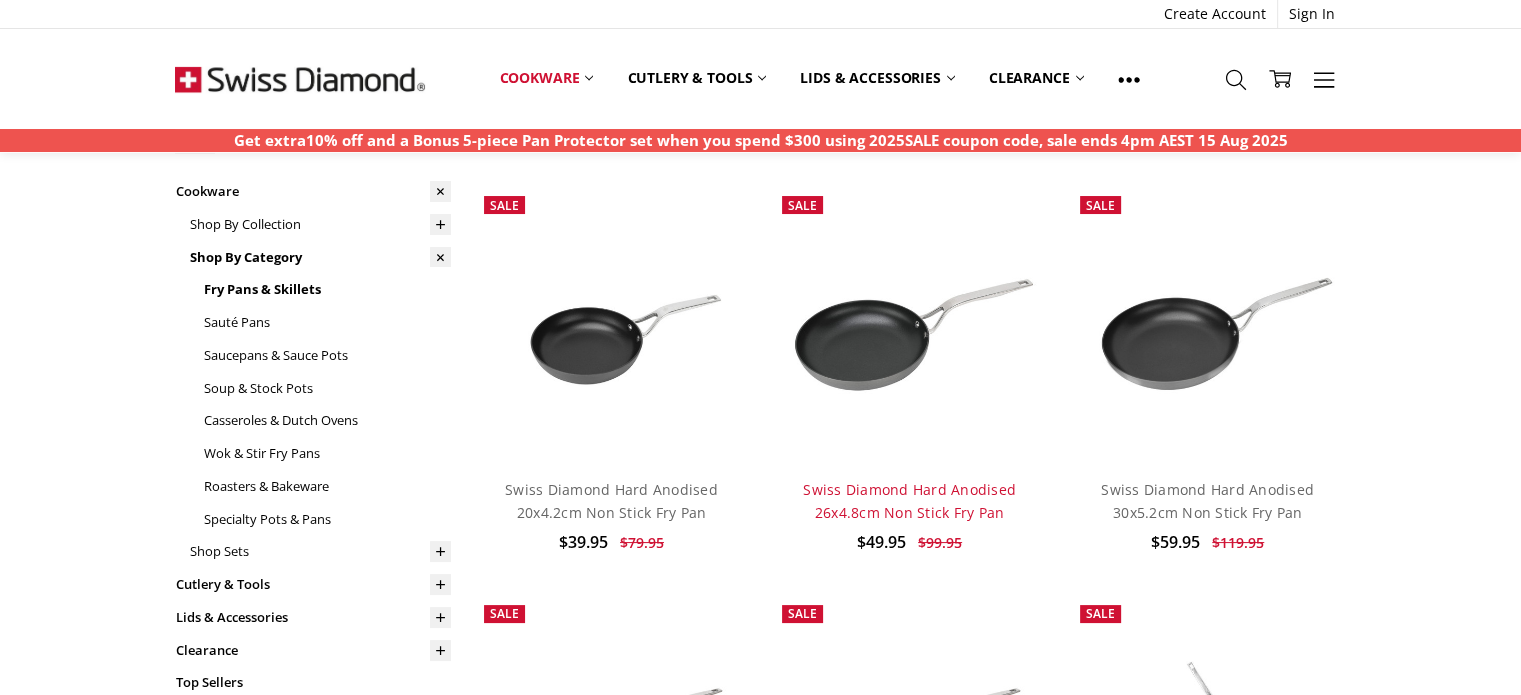 click on "Swiss Diamond Hard Anodised 26x4.8cm Non Stick Fry Pan" at bounding box center (909, 500) 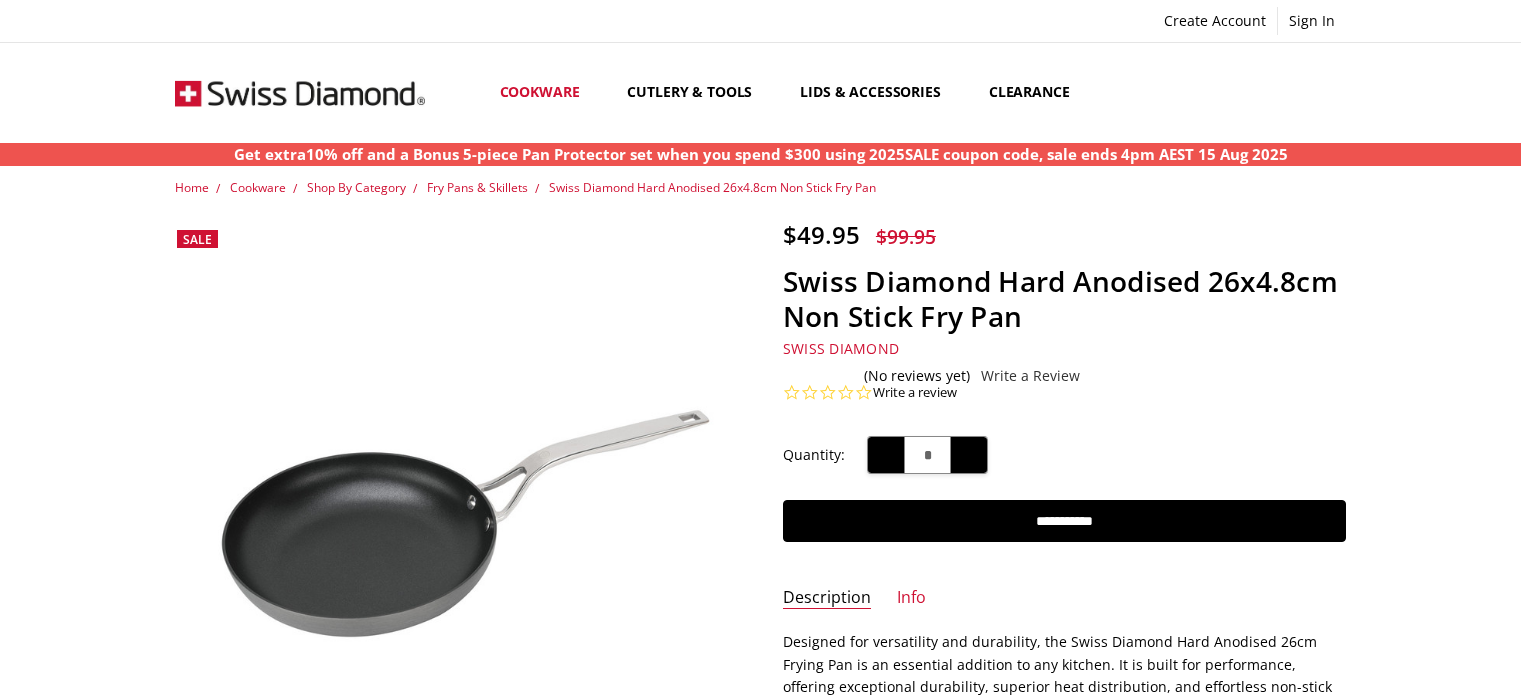 scroll, scrollTop: 0, scrollLeft: 0, axis: both 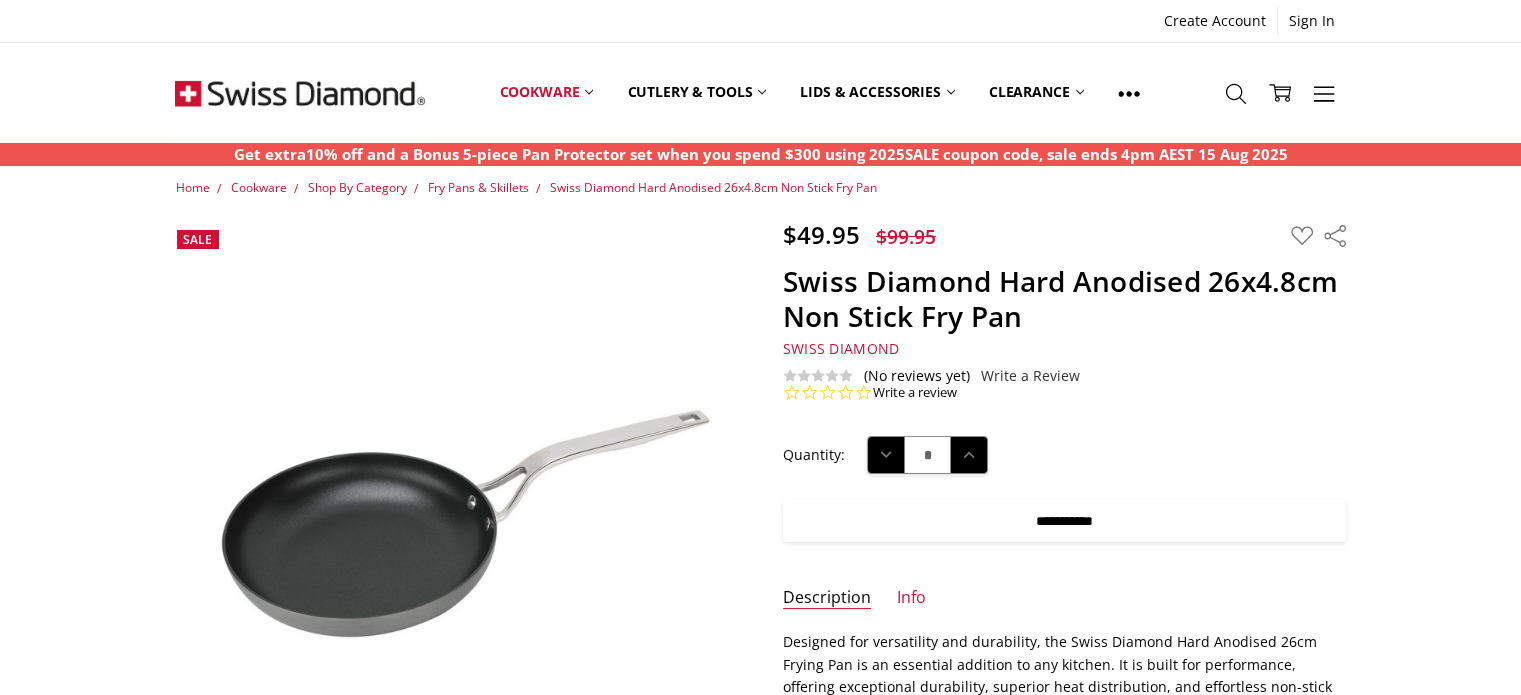 click on "**********" at bounding box center (1064, 521) 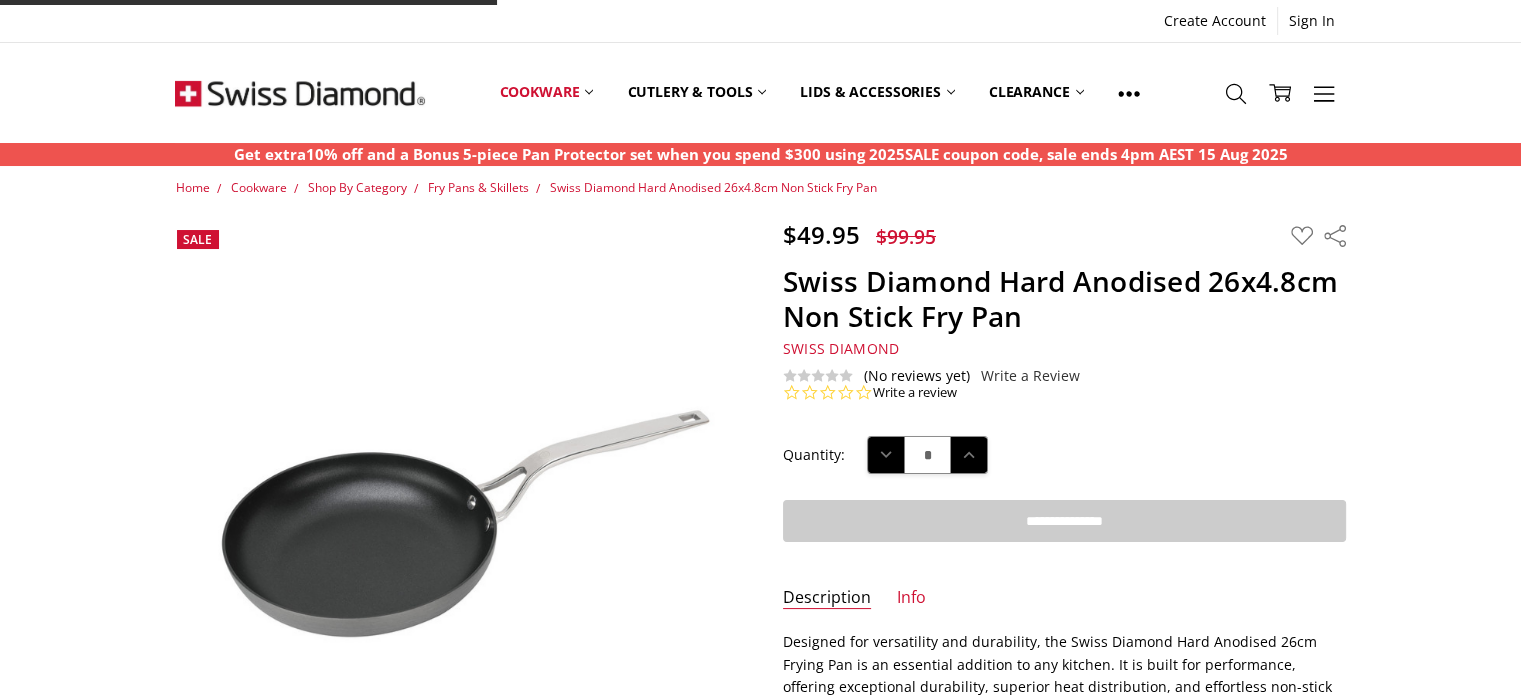 type on "**********" 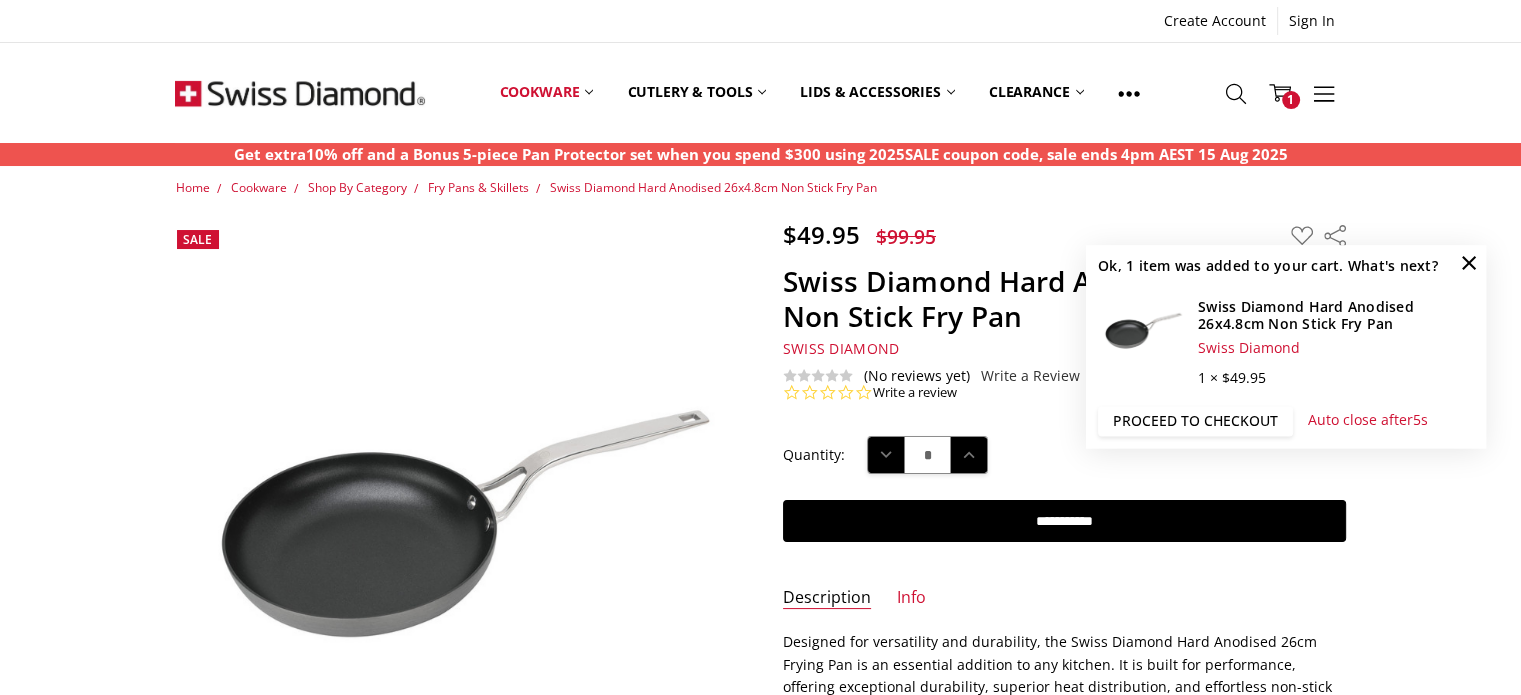 click on "Proceed to checkout" at bounding box center [1195, 422] 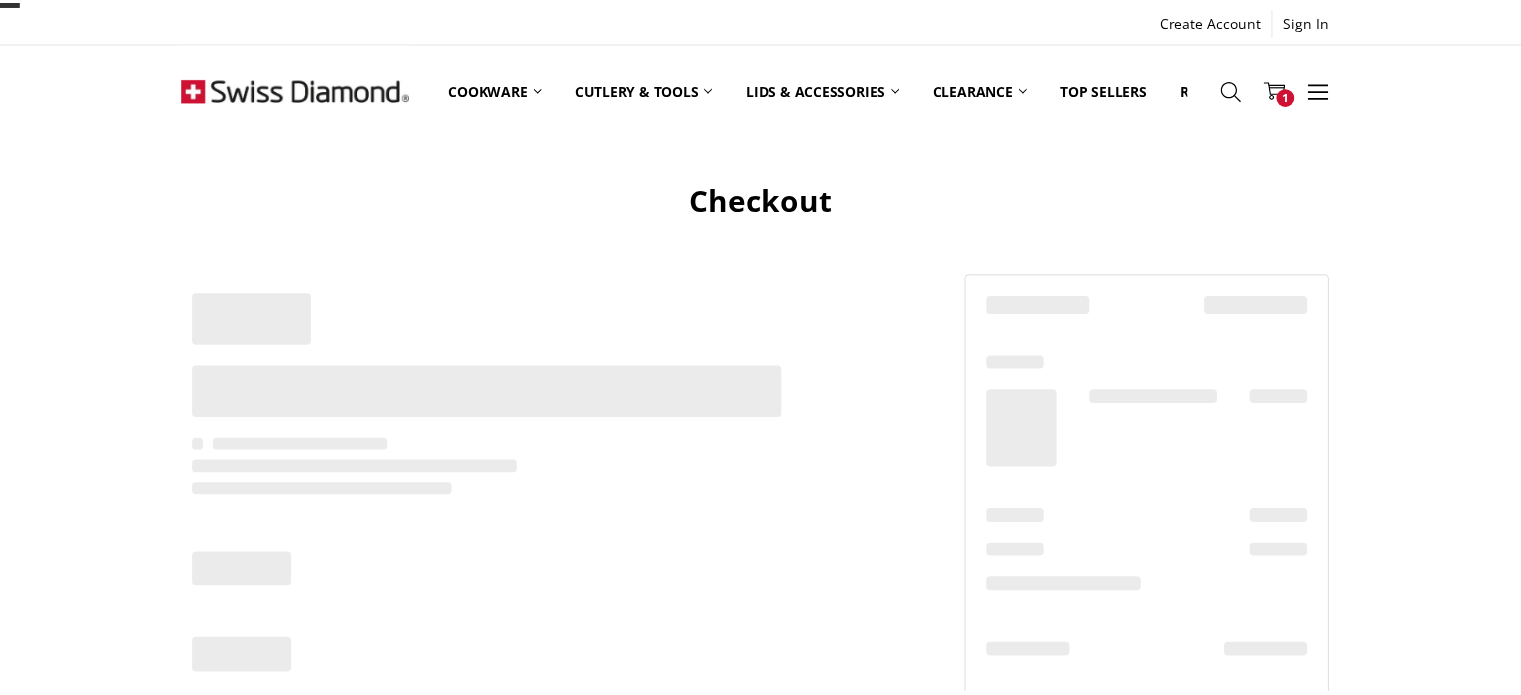 scroll, scrollTop: 0, scrollLeft: 0, axis: both 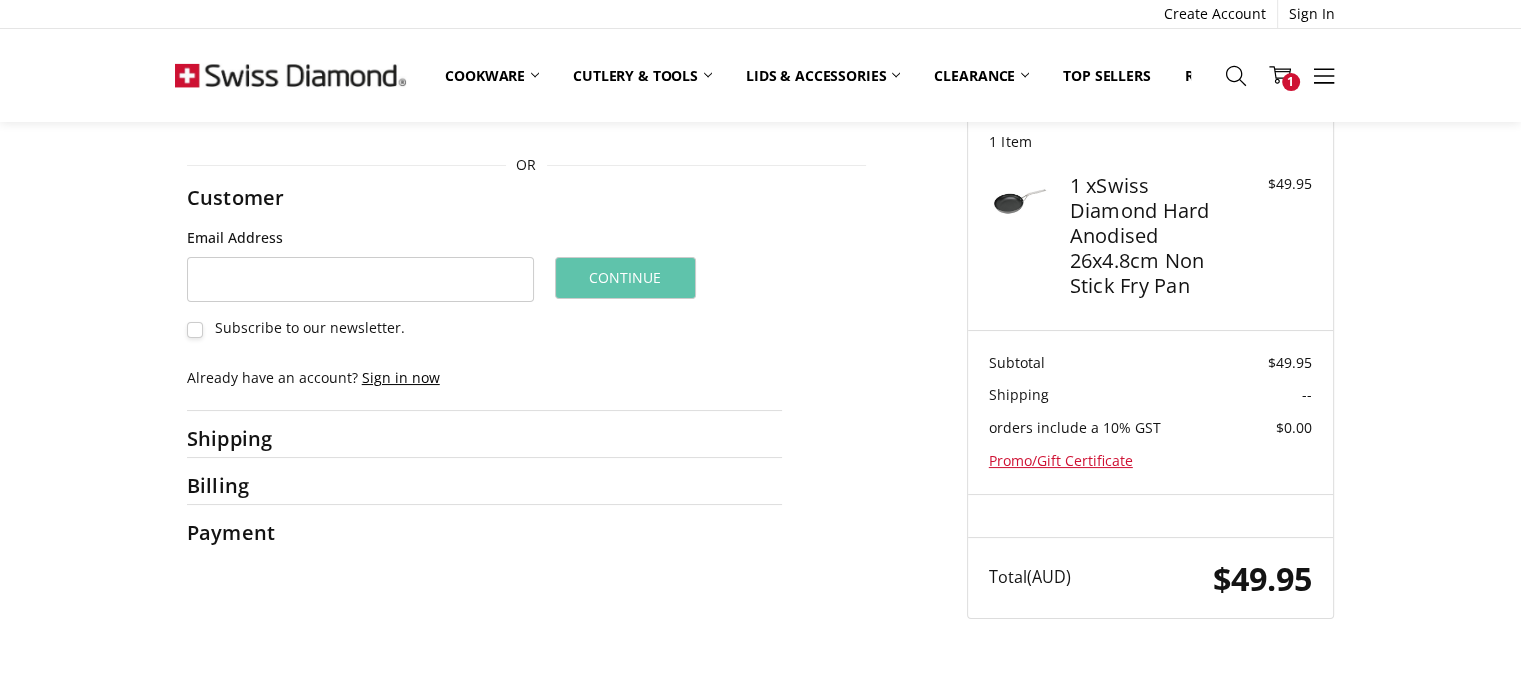 click on "Sign in now" at bounding box center (401, 377) 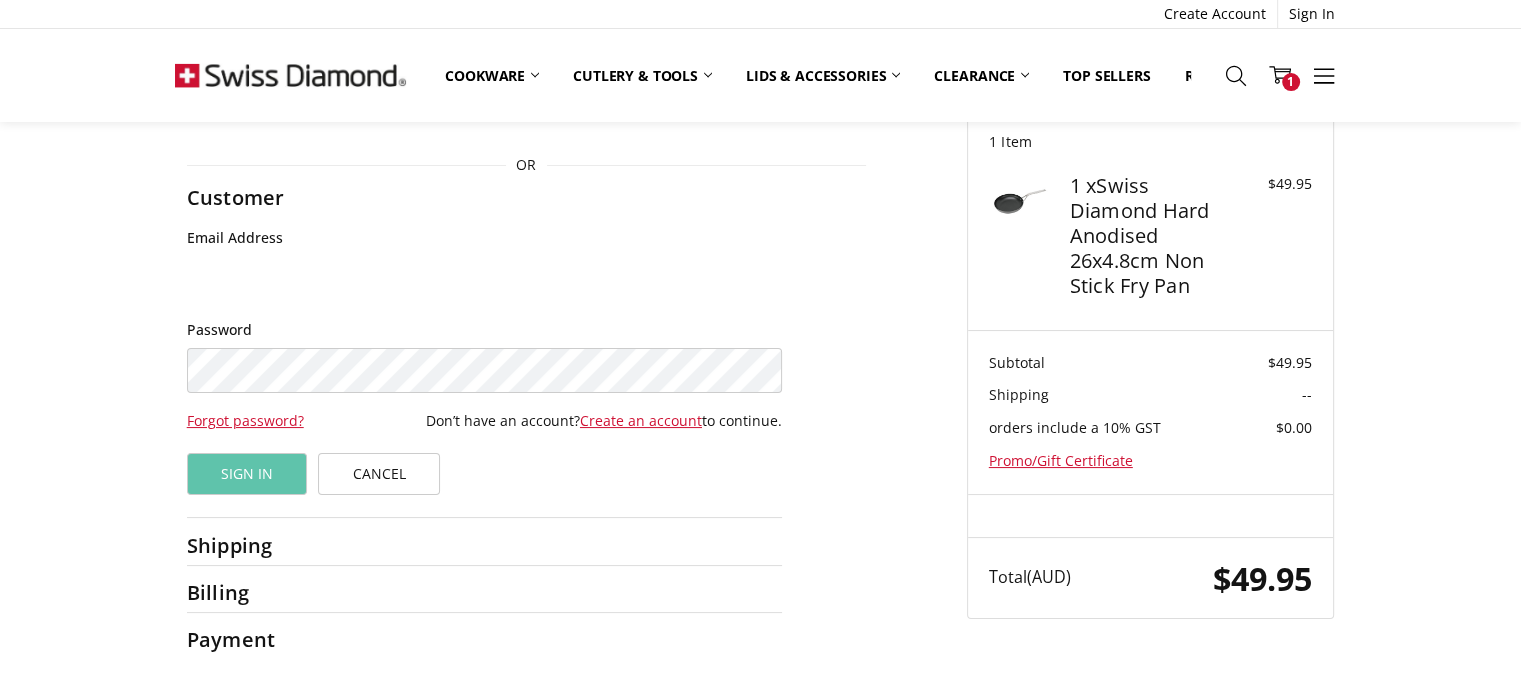 click on "Email Address" at bounding box center [484, 279] 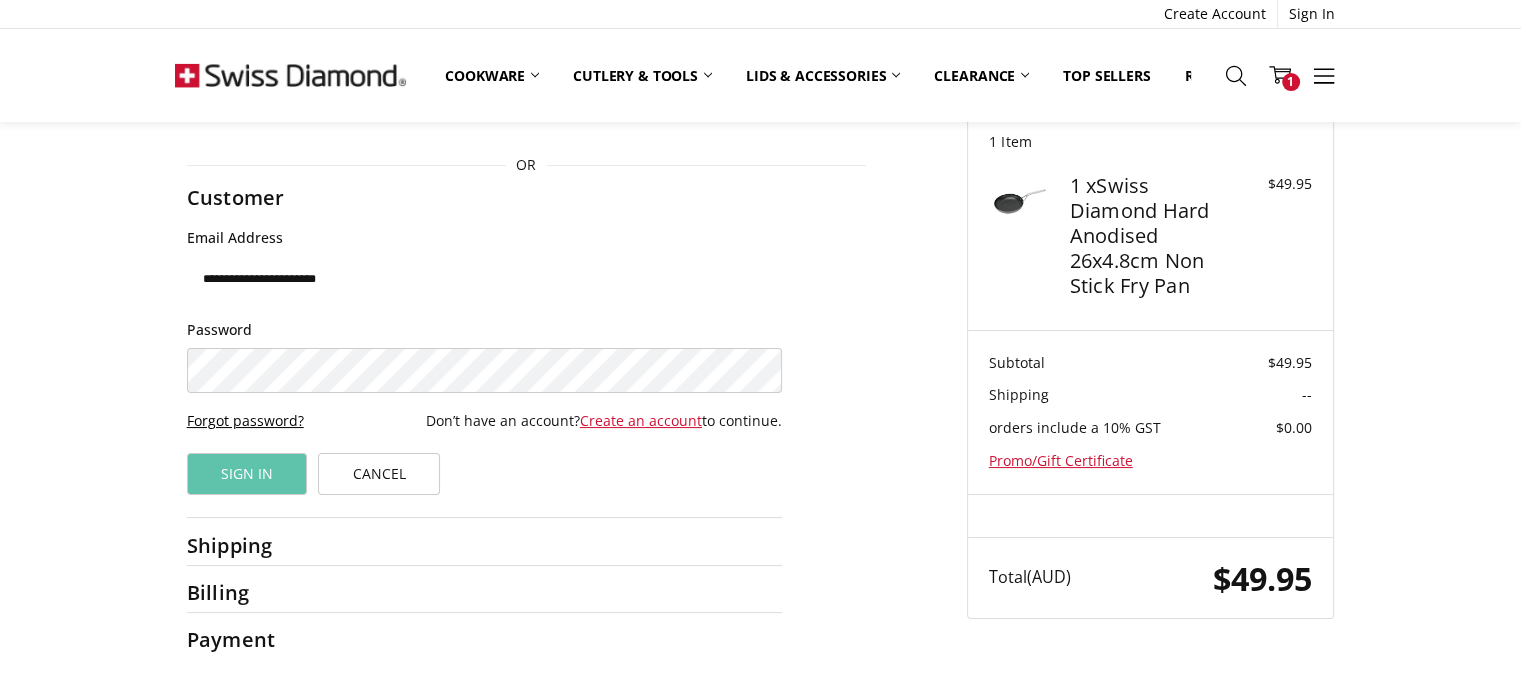 type on "**********" 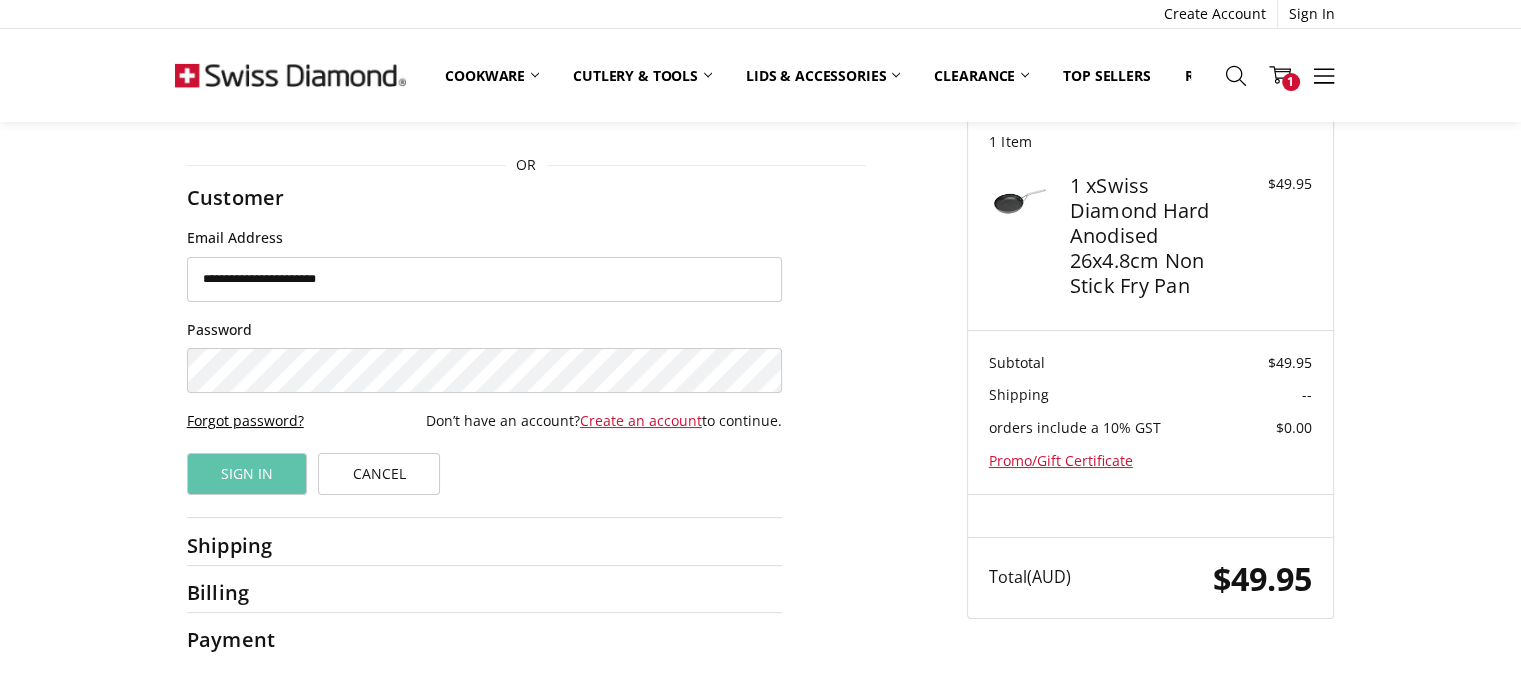 click on "Forgot password?" at bounding box center [245, 420] 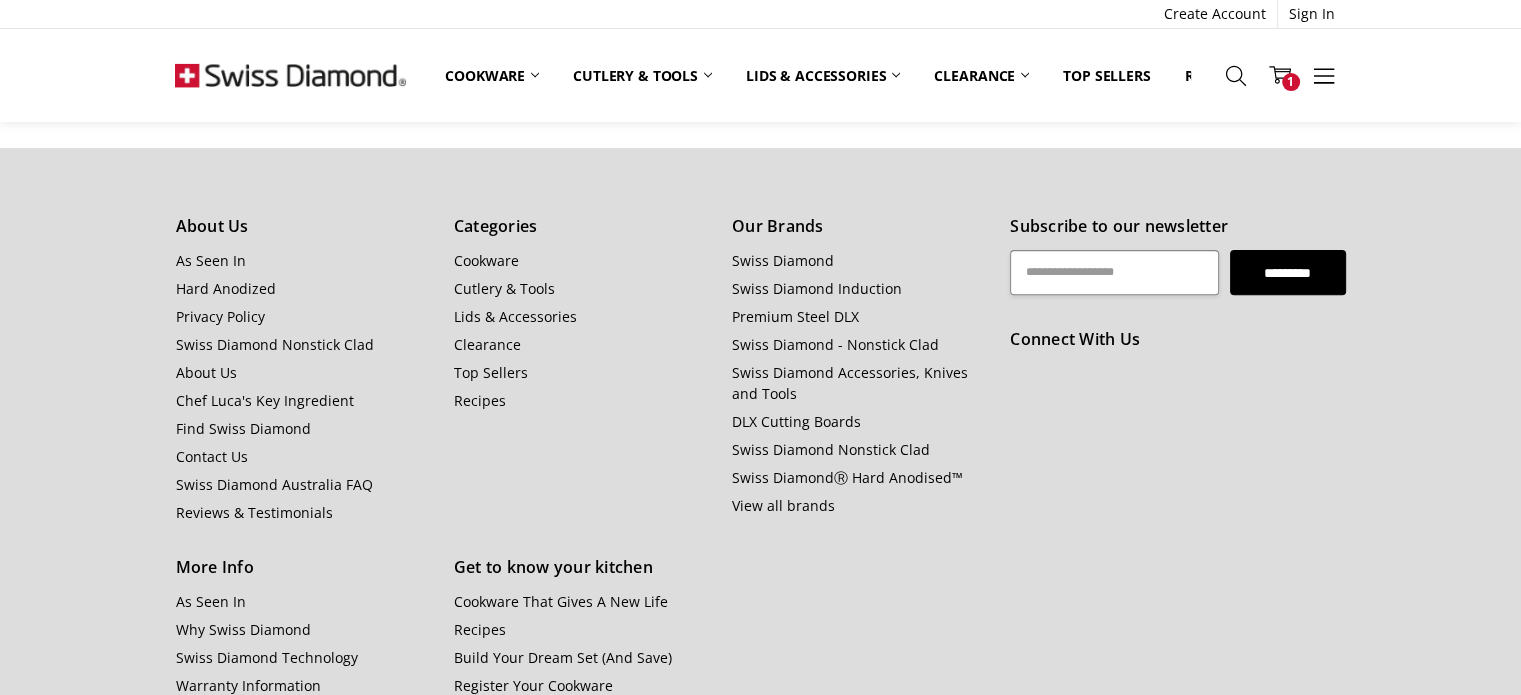 scroll, scrollTop: 100, scrollLeft: 0, axis: vertical 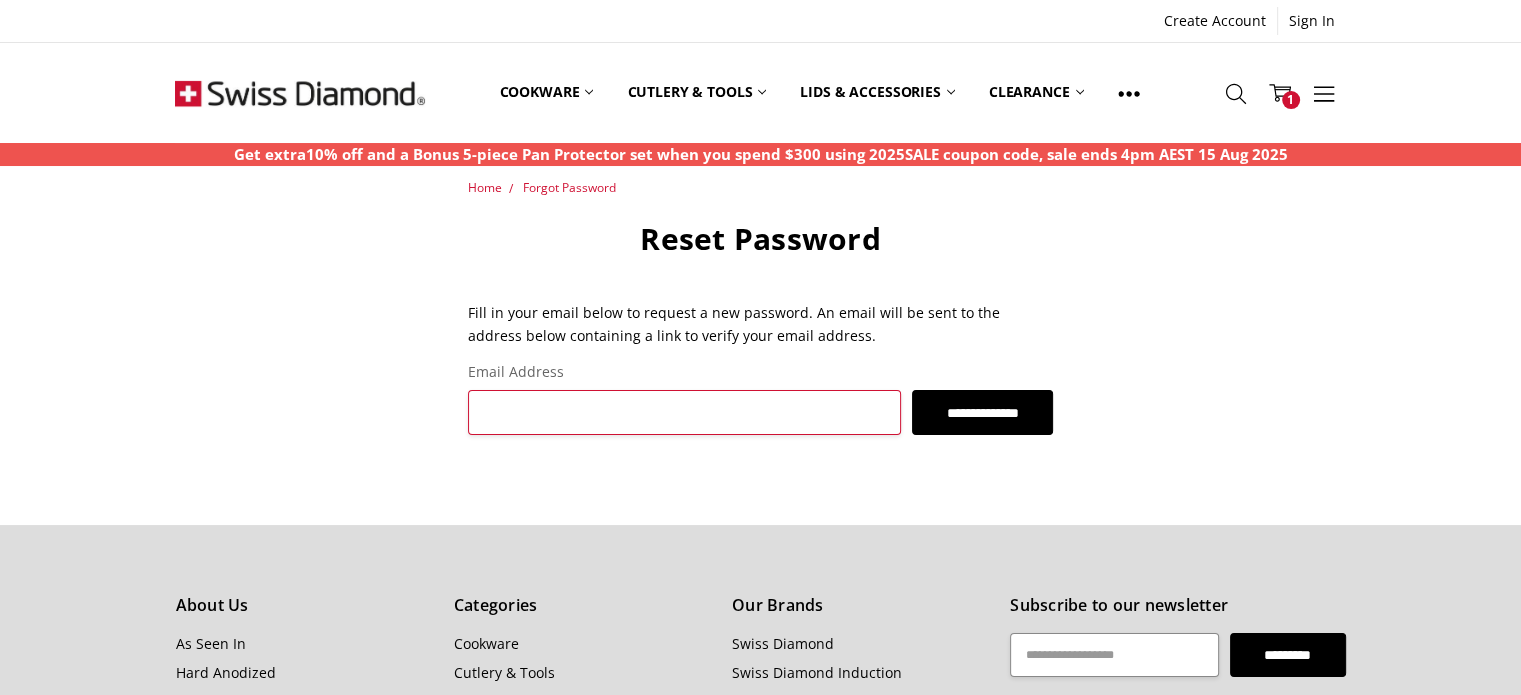 click on "Email Address" at bounding box center [684, 412] 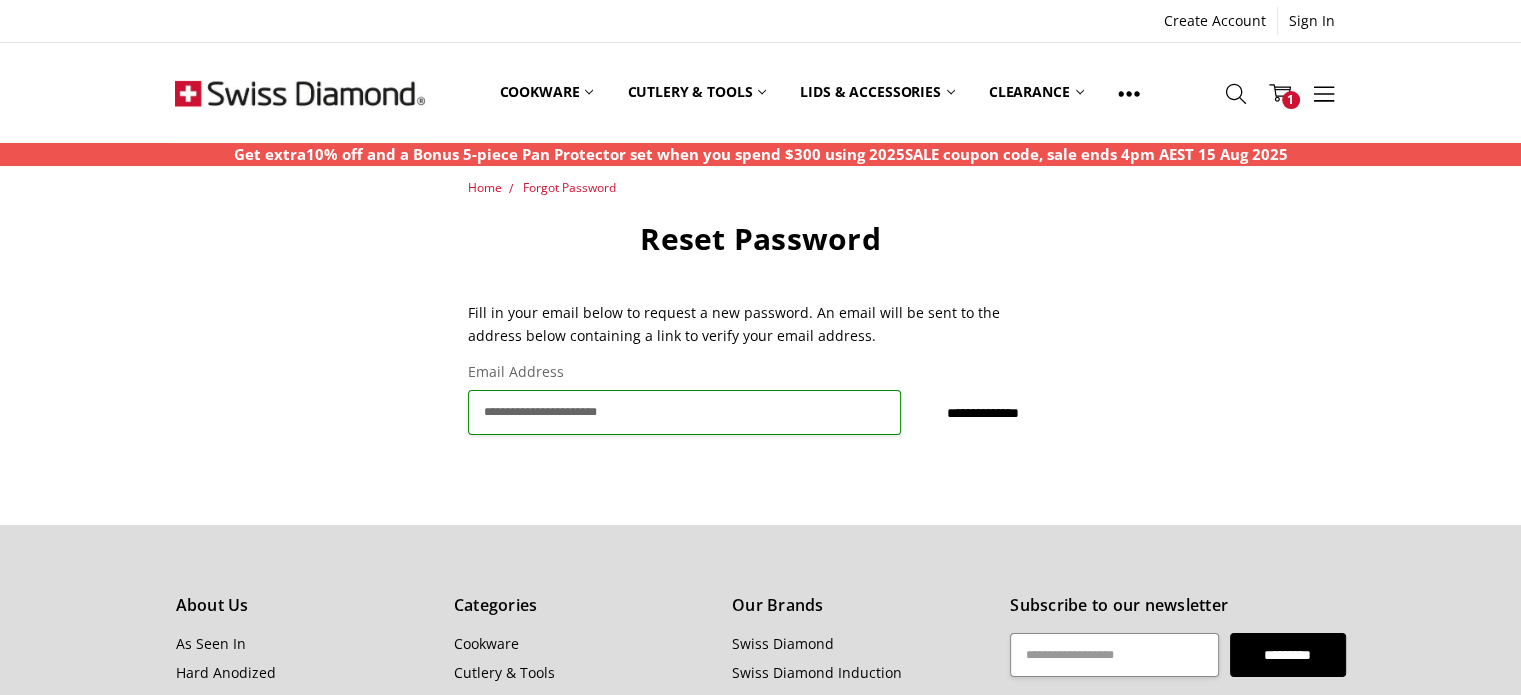 type on "**********" 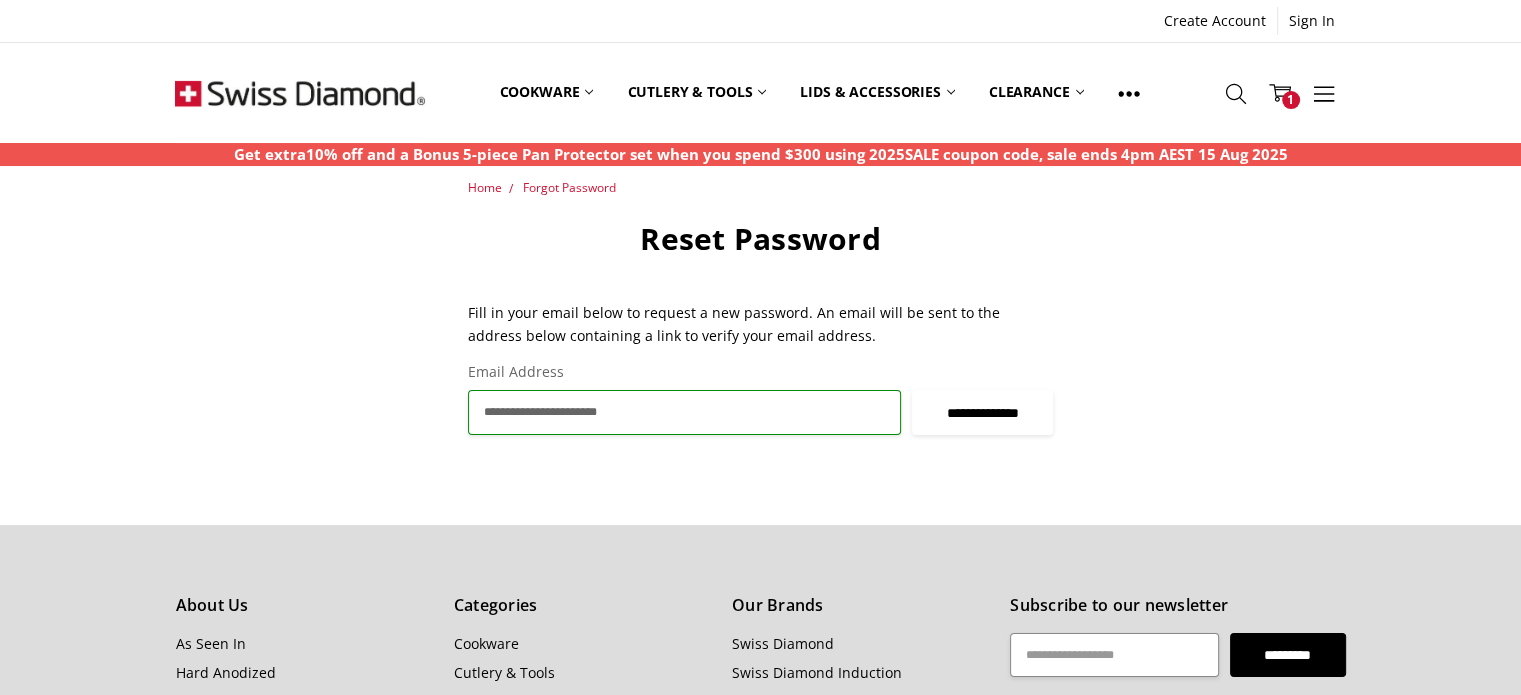 click on "**********" at bounding box center (982, 412) 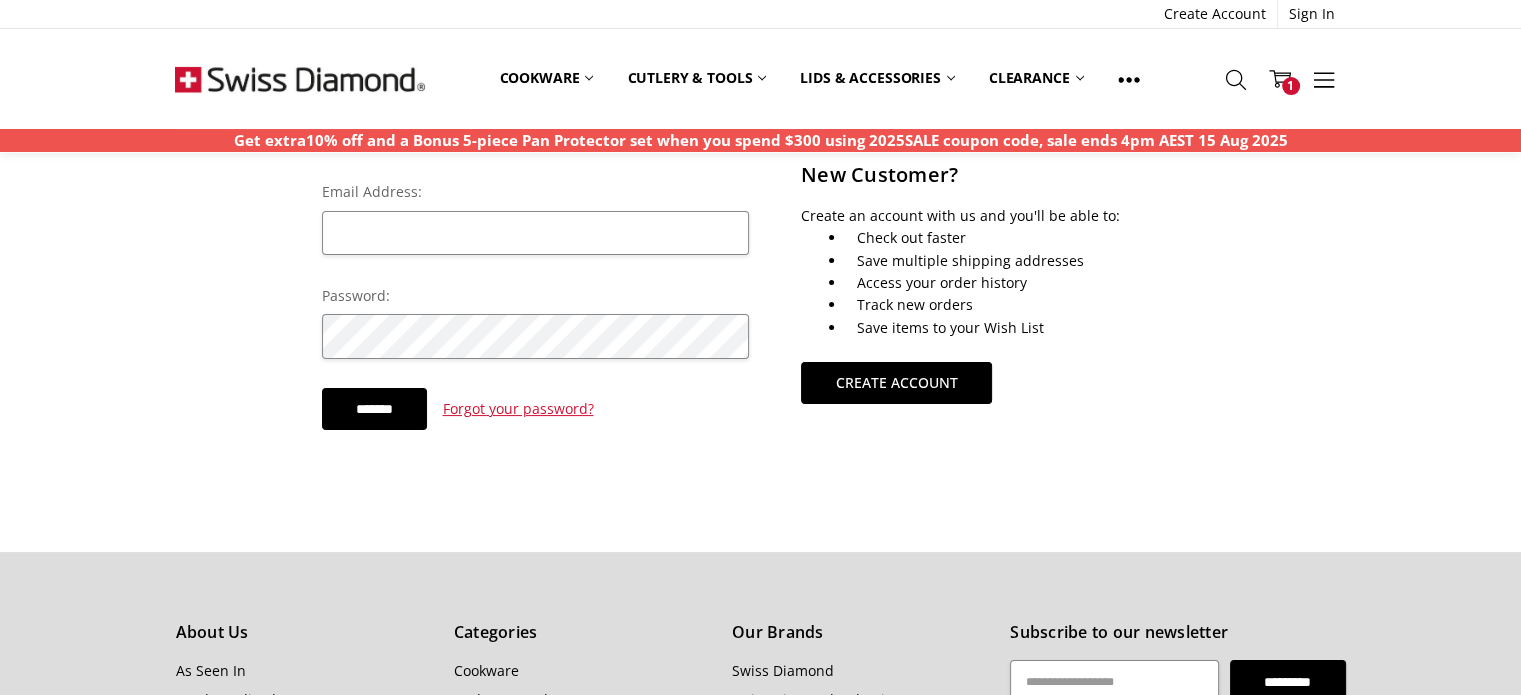 scroll, scrollTop: 0, scrollLeft: 0, axis: both 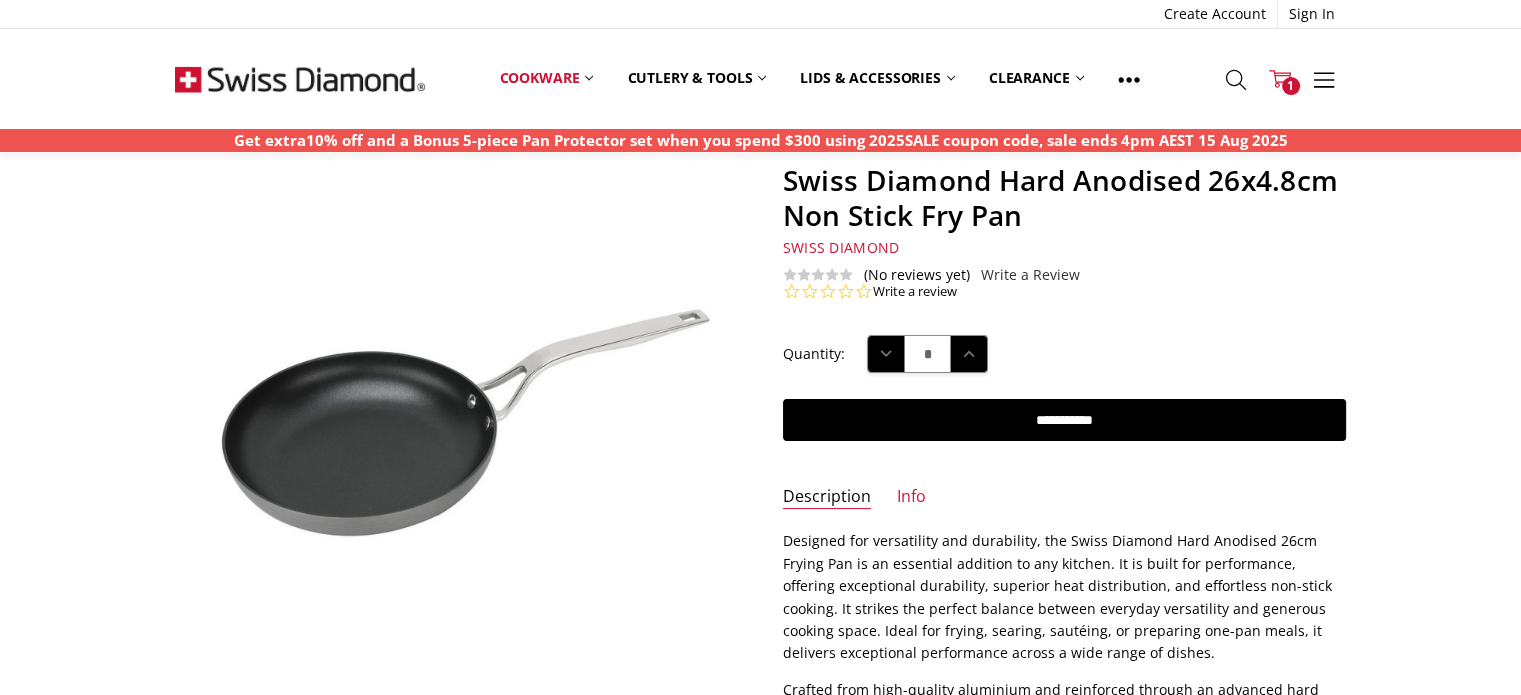 click 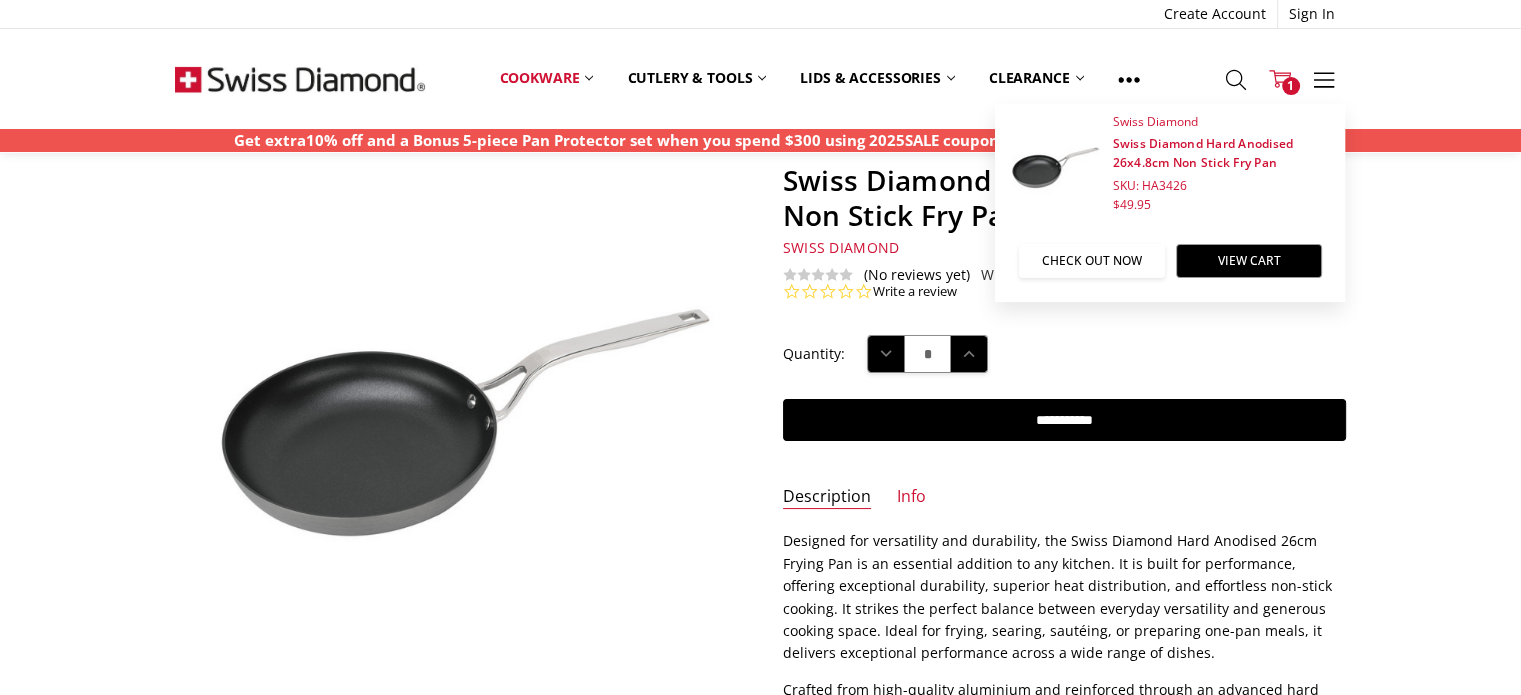 click on "Check out now" at bounding box center [1092, 261] 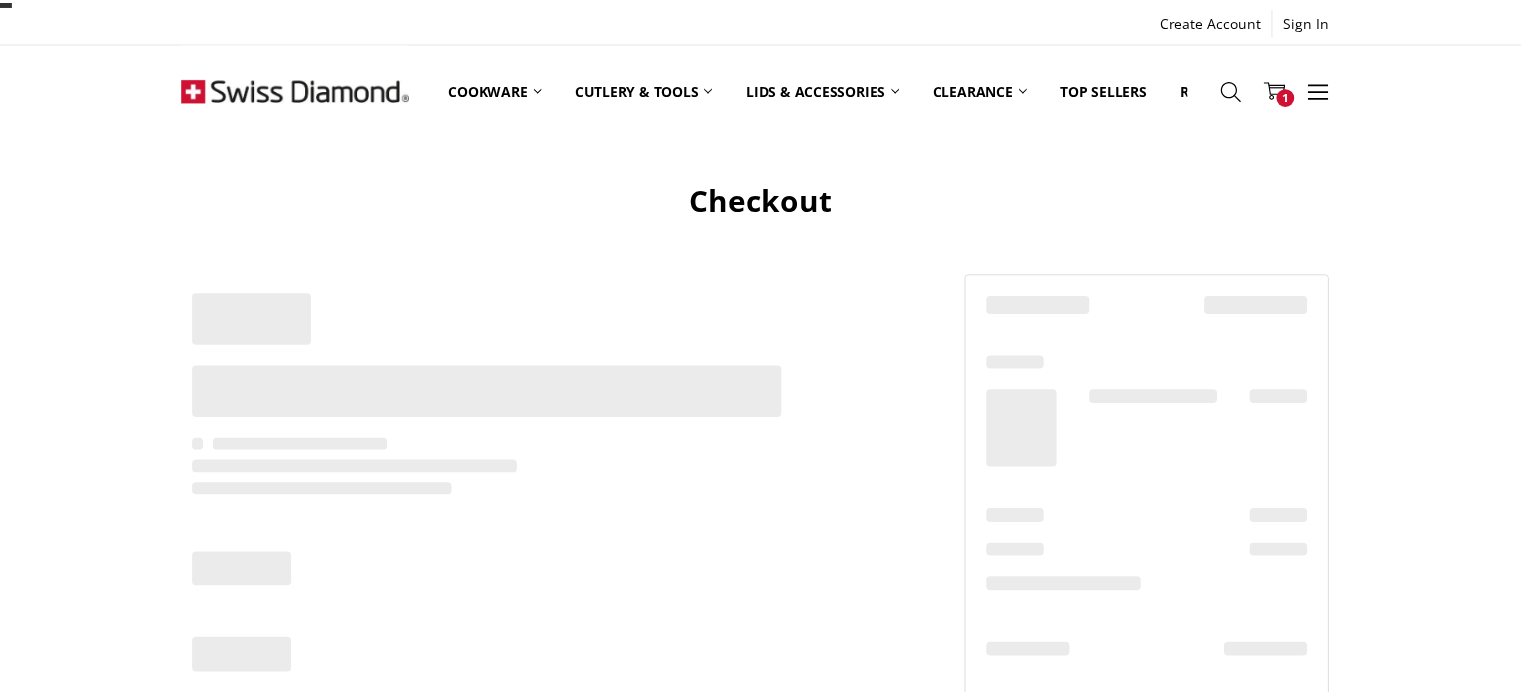 scroll, scrollTop: 0, scrollLeft: 0, axis: both 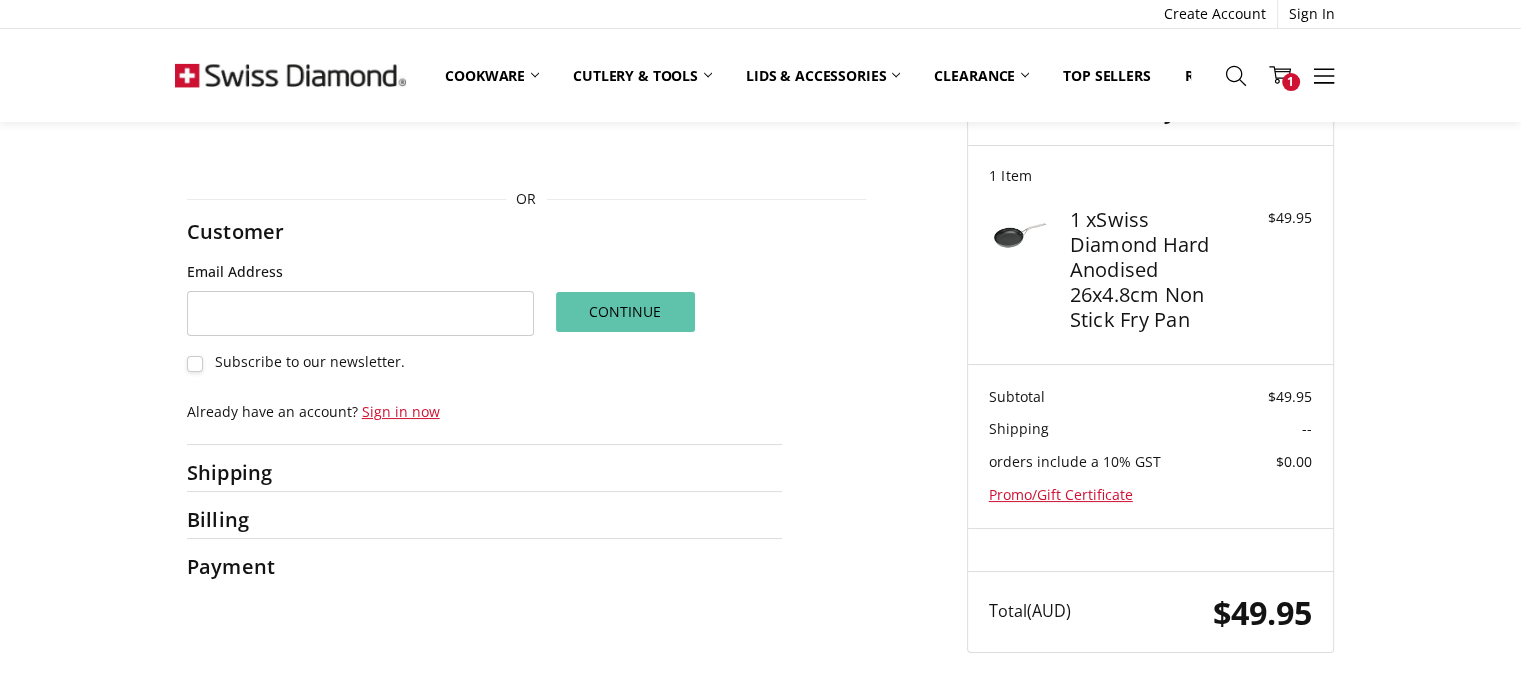 click on "Continue" at bounding box center (625, 312) 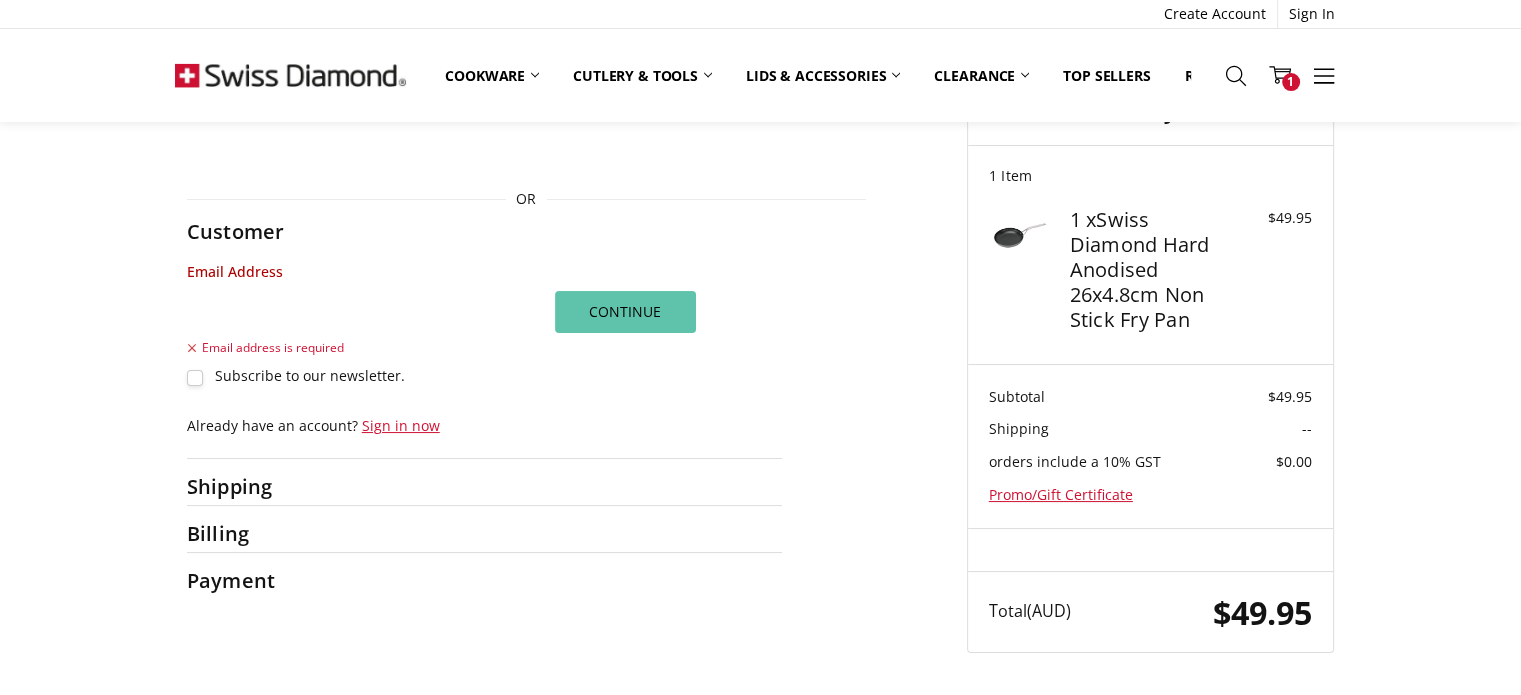 scroll, scrollTop: 25, scrollLeft: 0, axis: vertical 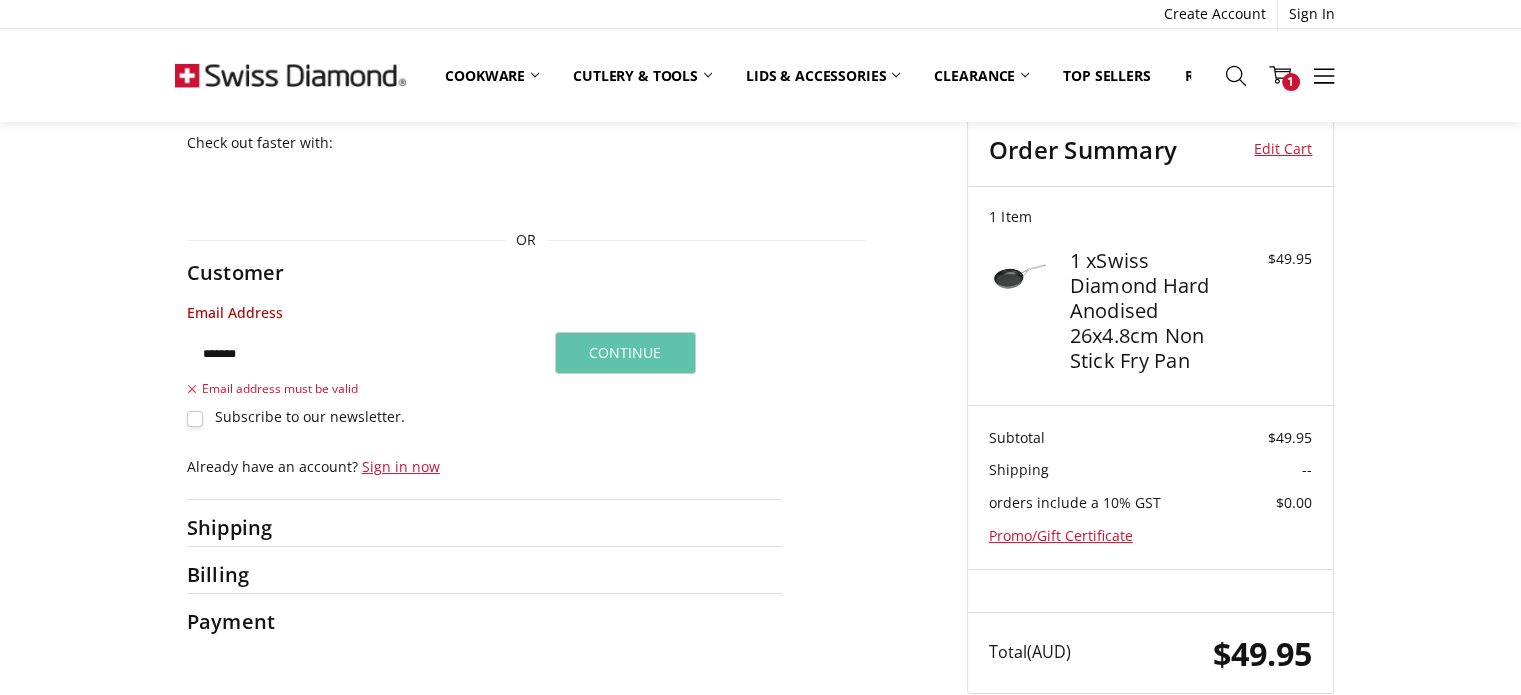 drag, startPoint x: 246, startPoint y: 349, endPoint x: 260, endPoint y: 326, distance: 26.925823 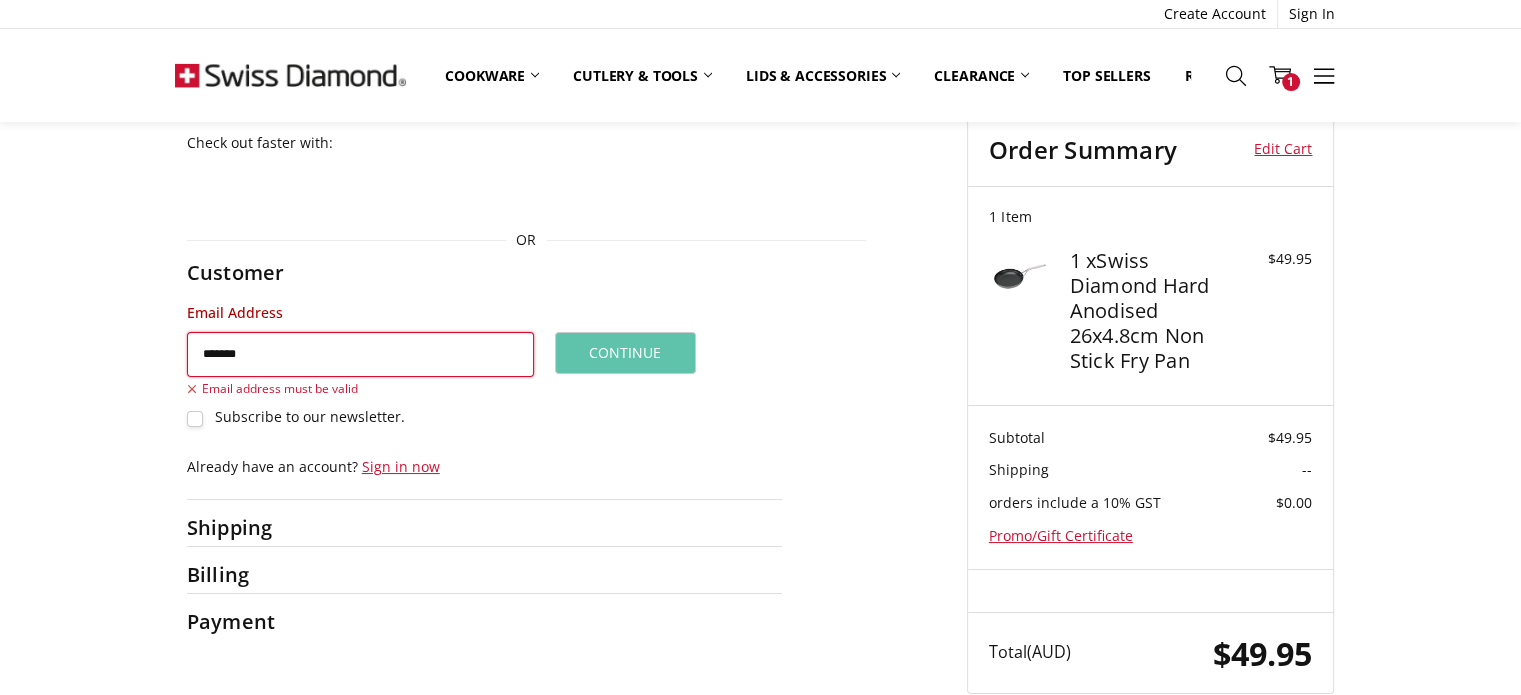 click on "Customer" at bounding box center (250, 272) 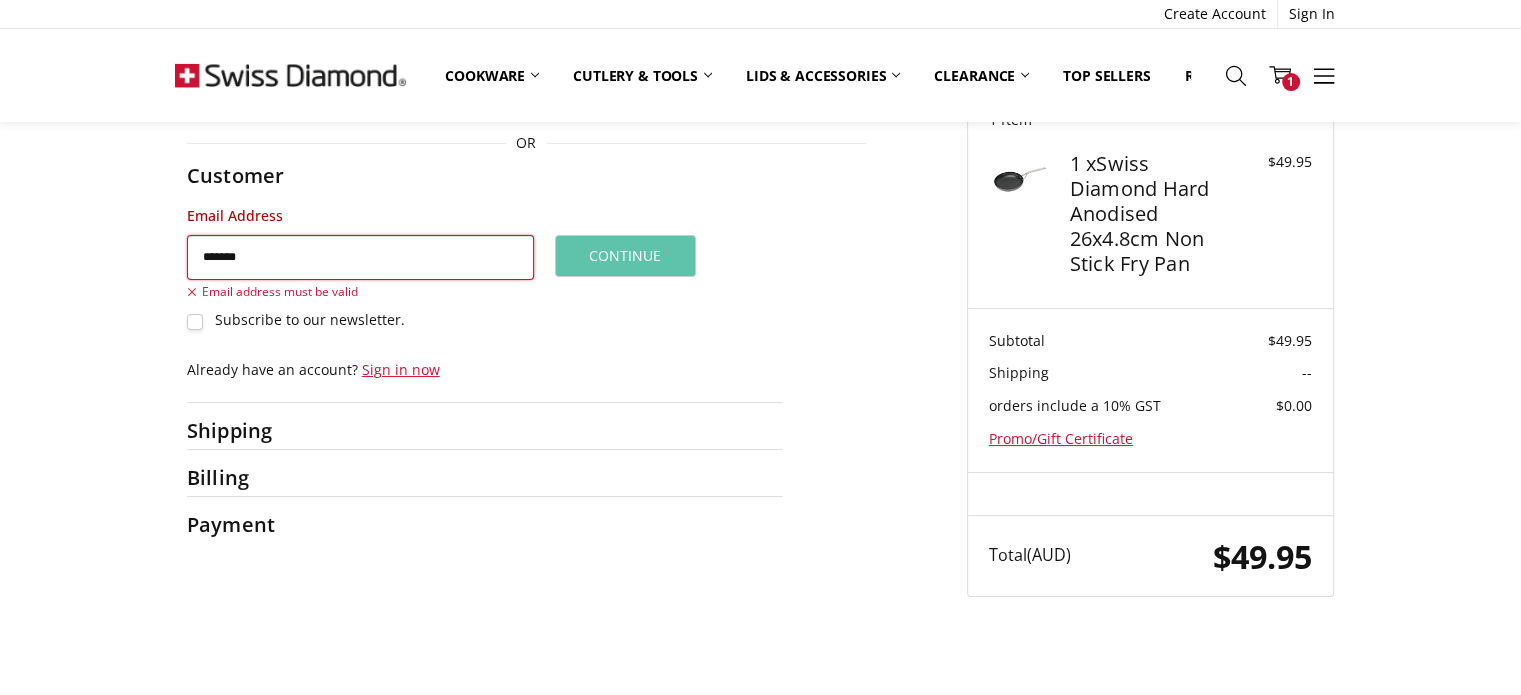 scroll, scrollTop: 0, scrollLeft: 0, axis: both 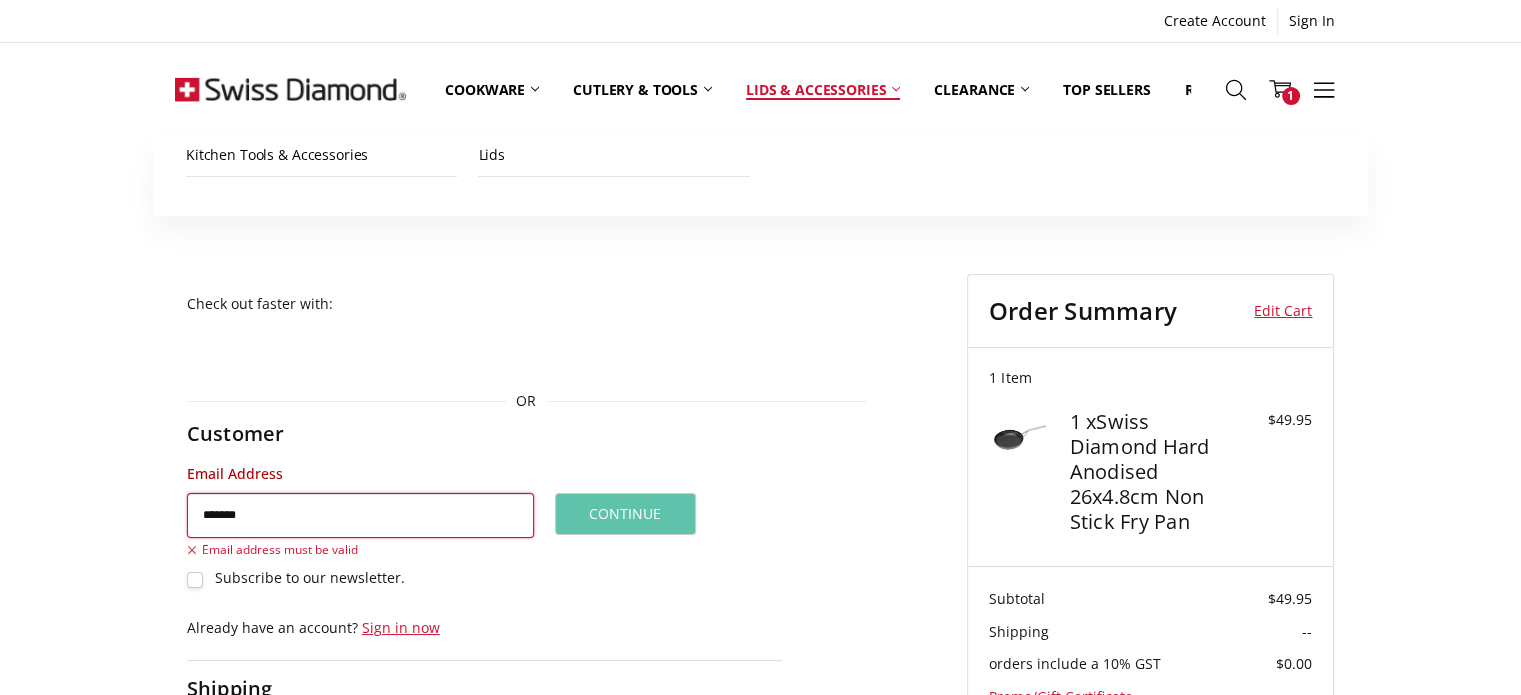 click on "All  Lids & Accessories
Kitchen Tools & Accessories
Lids" at bounding box center (760, 174) 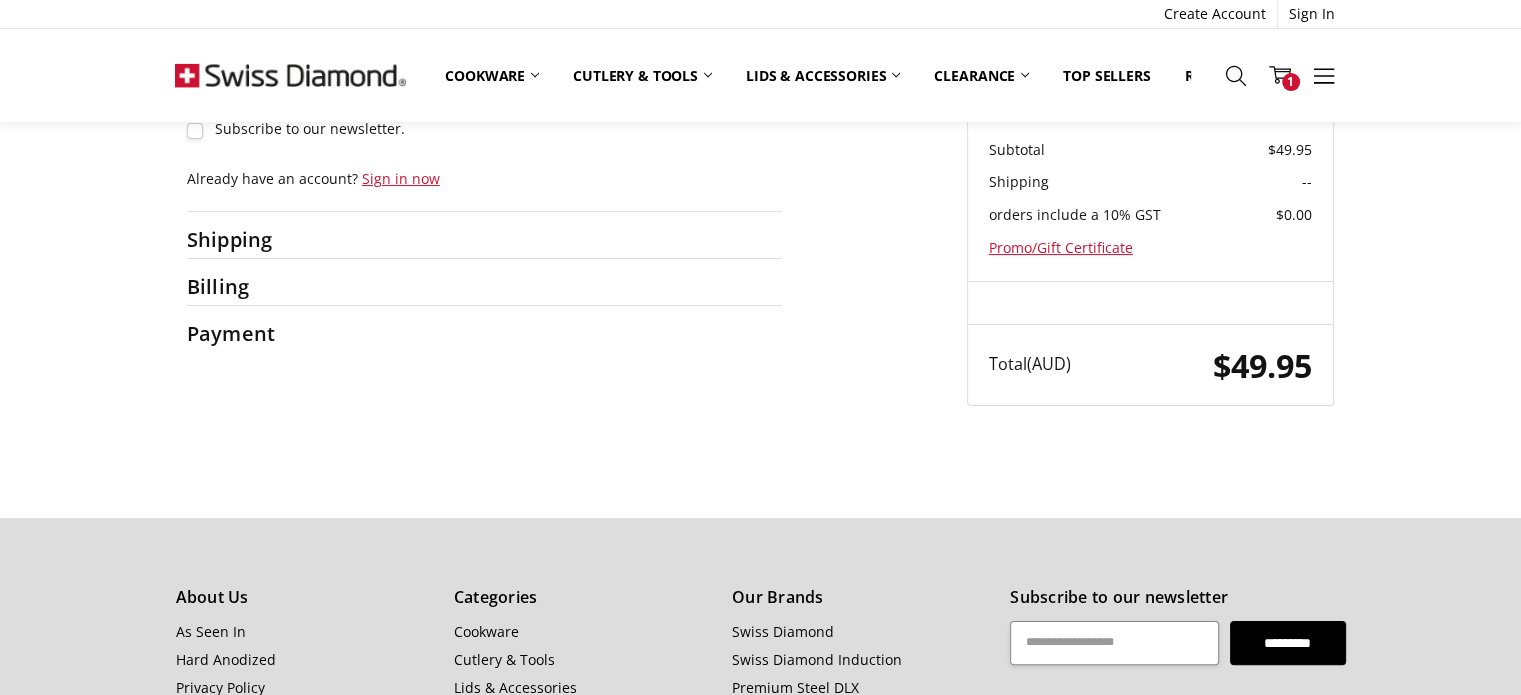 scroll, scrollTop: 0, scrollLeft: 0, axis: both 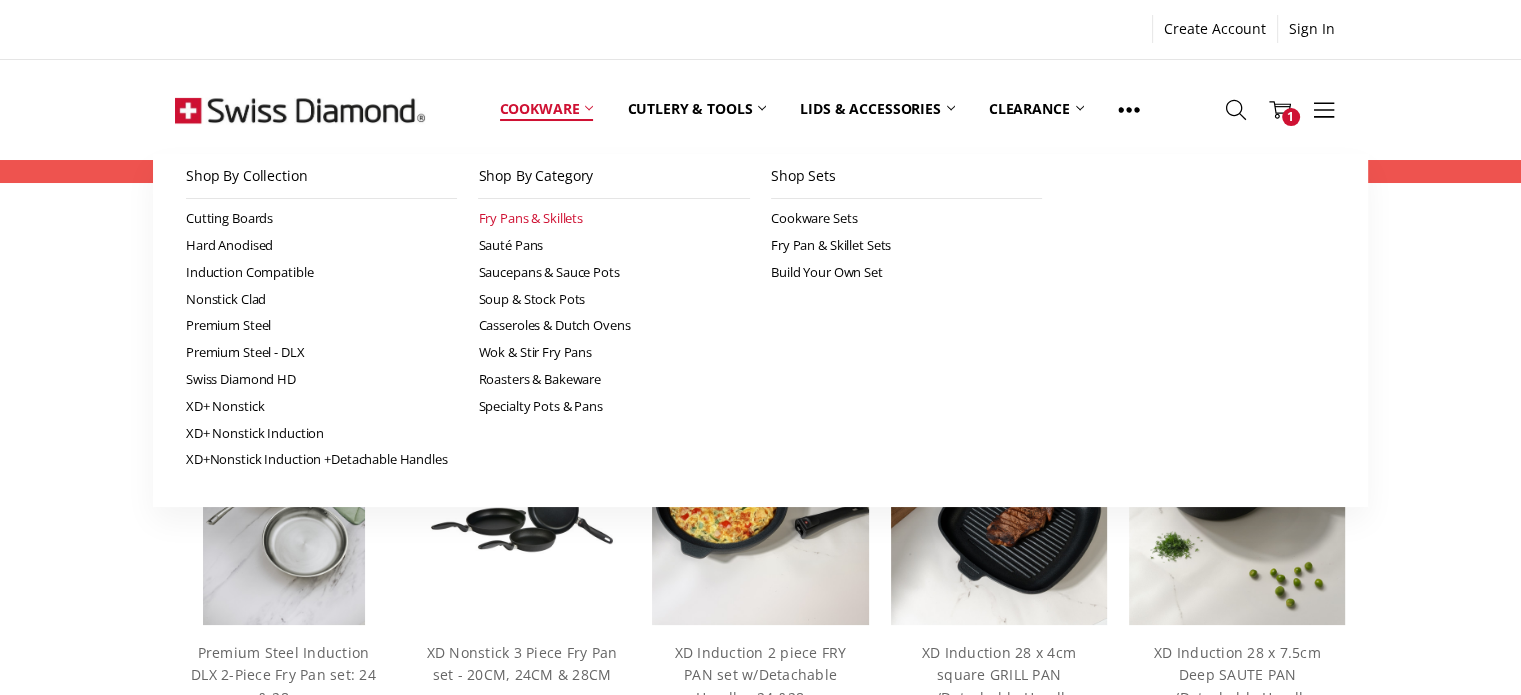 click on "Fry Pans & Skillets" at bounding box center (614, 218) 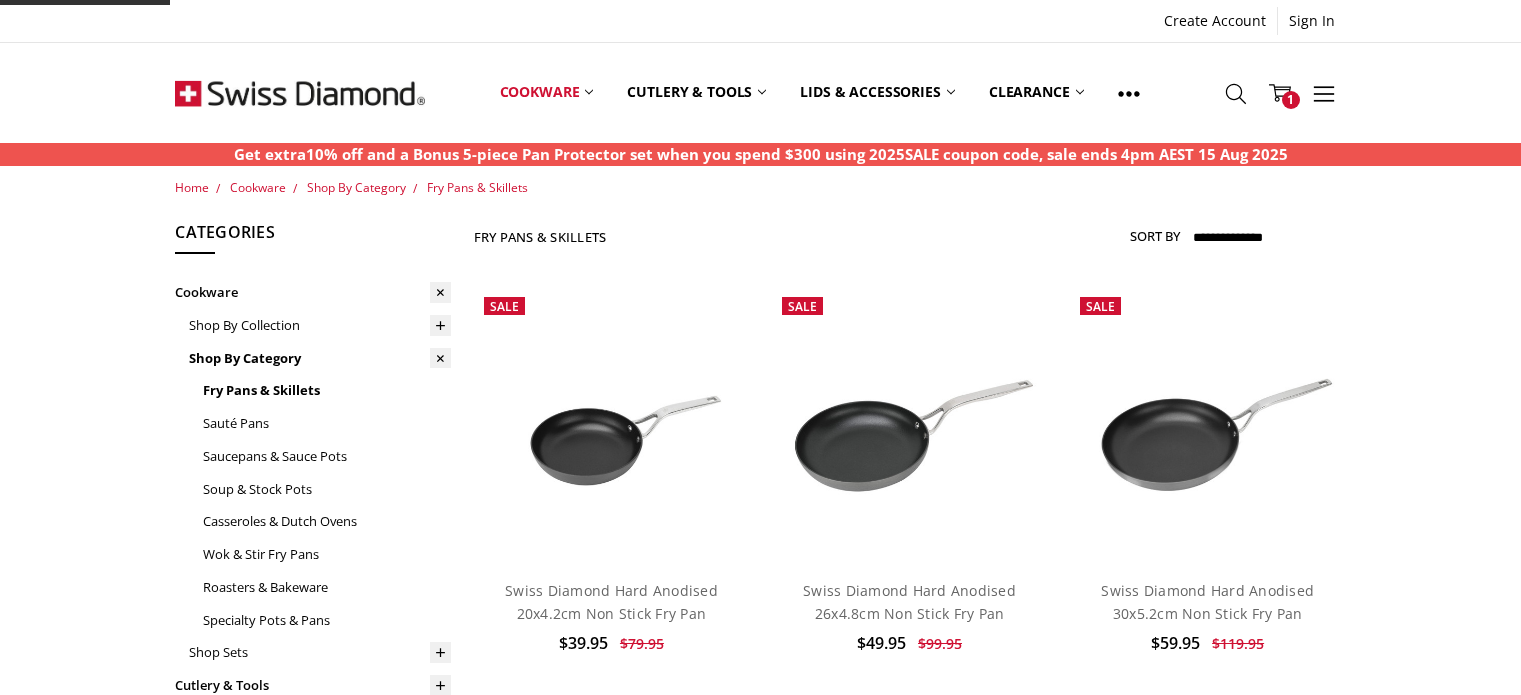 scroll, scrollTop: 0, scrollLeft: 0, axis: both 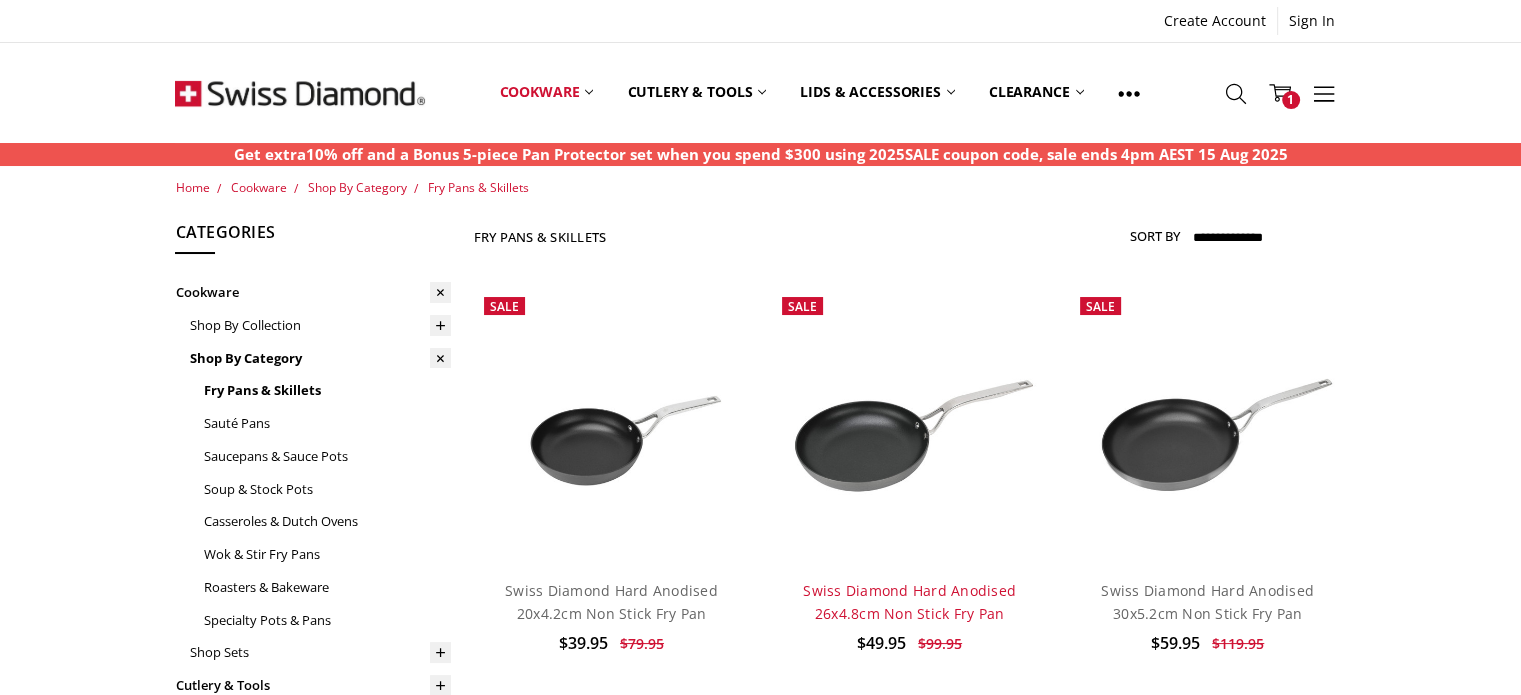 click on "Swiss Diamond Hard Anodised 26x4.8cm Non Stick Fry Pan" at bounding box center (909, 601) 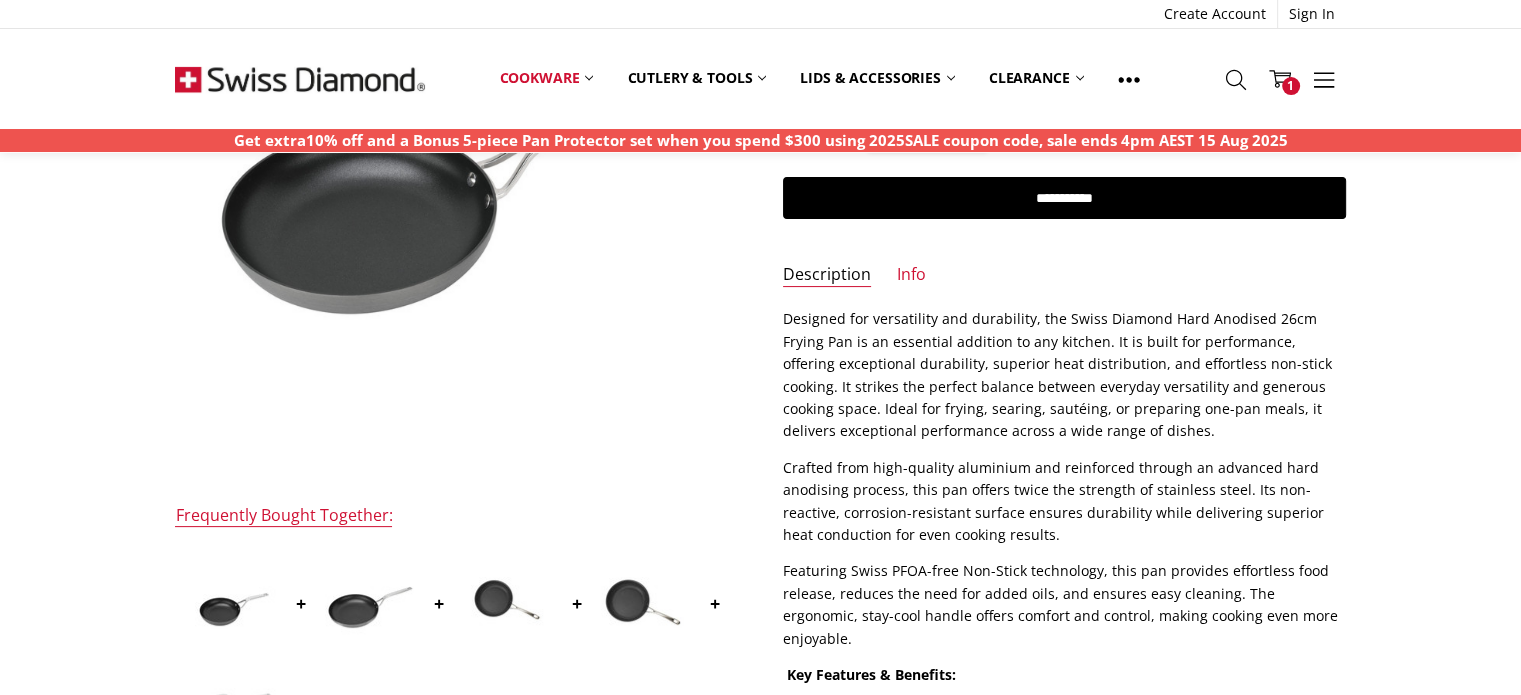 scroll, scrollTop: 0, scrollLeft: 0, axis: both 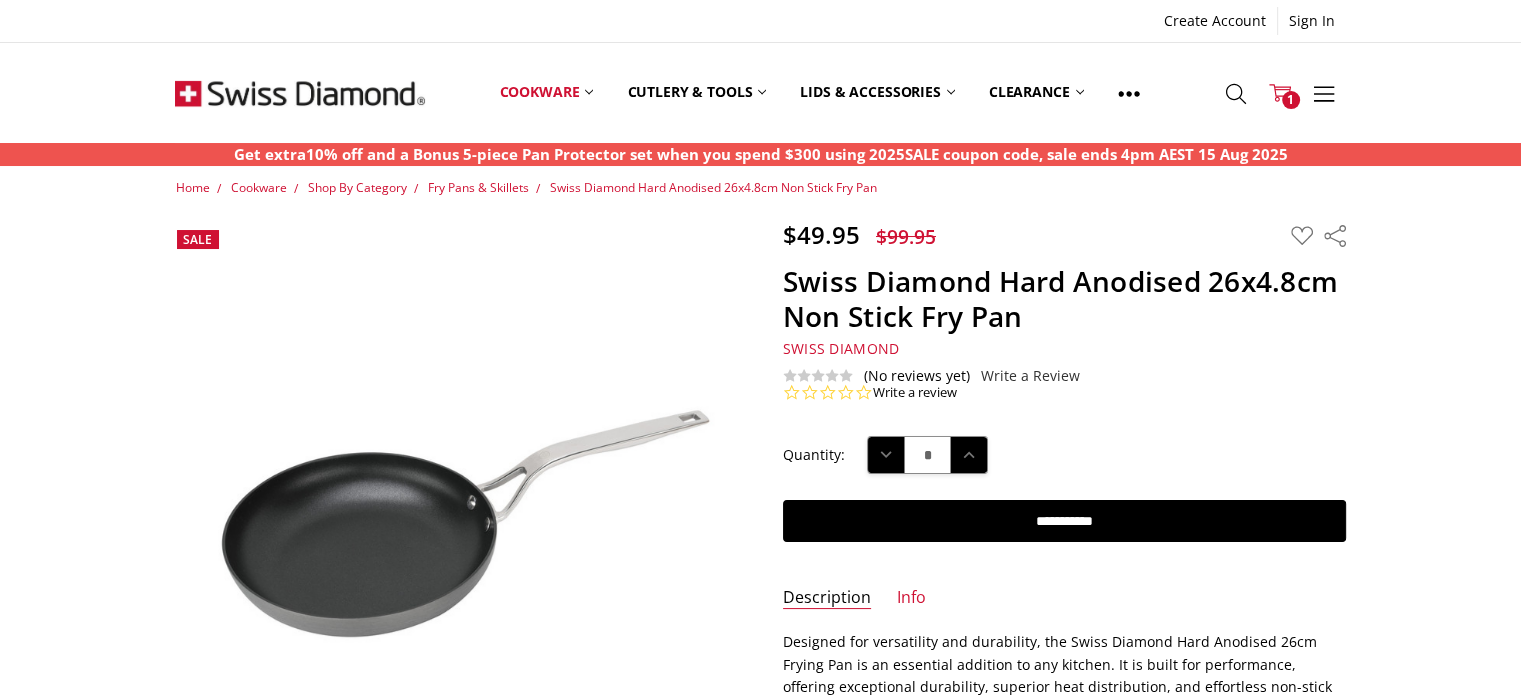 click on "1" at bounding box center (1291, 100) 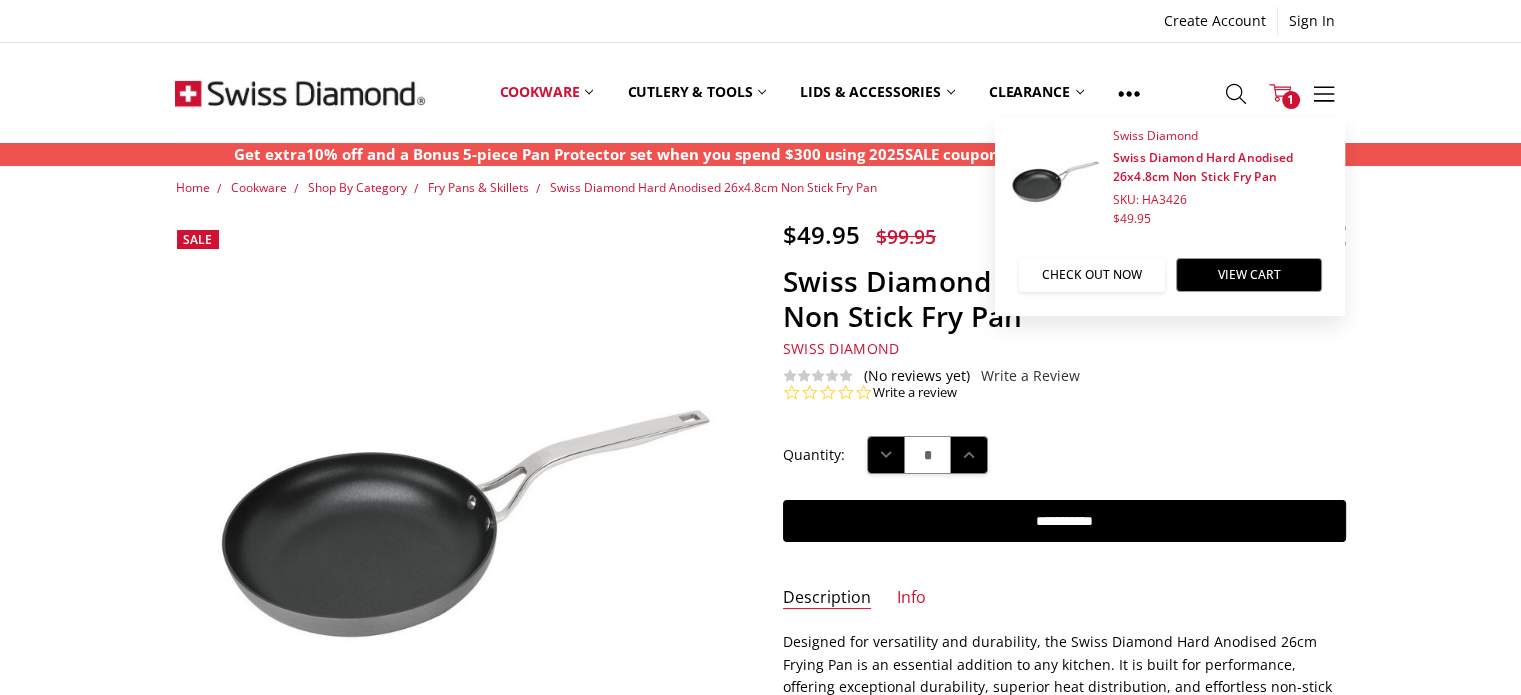 click on "Check out now" at bounding box center [1092, 275] 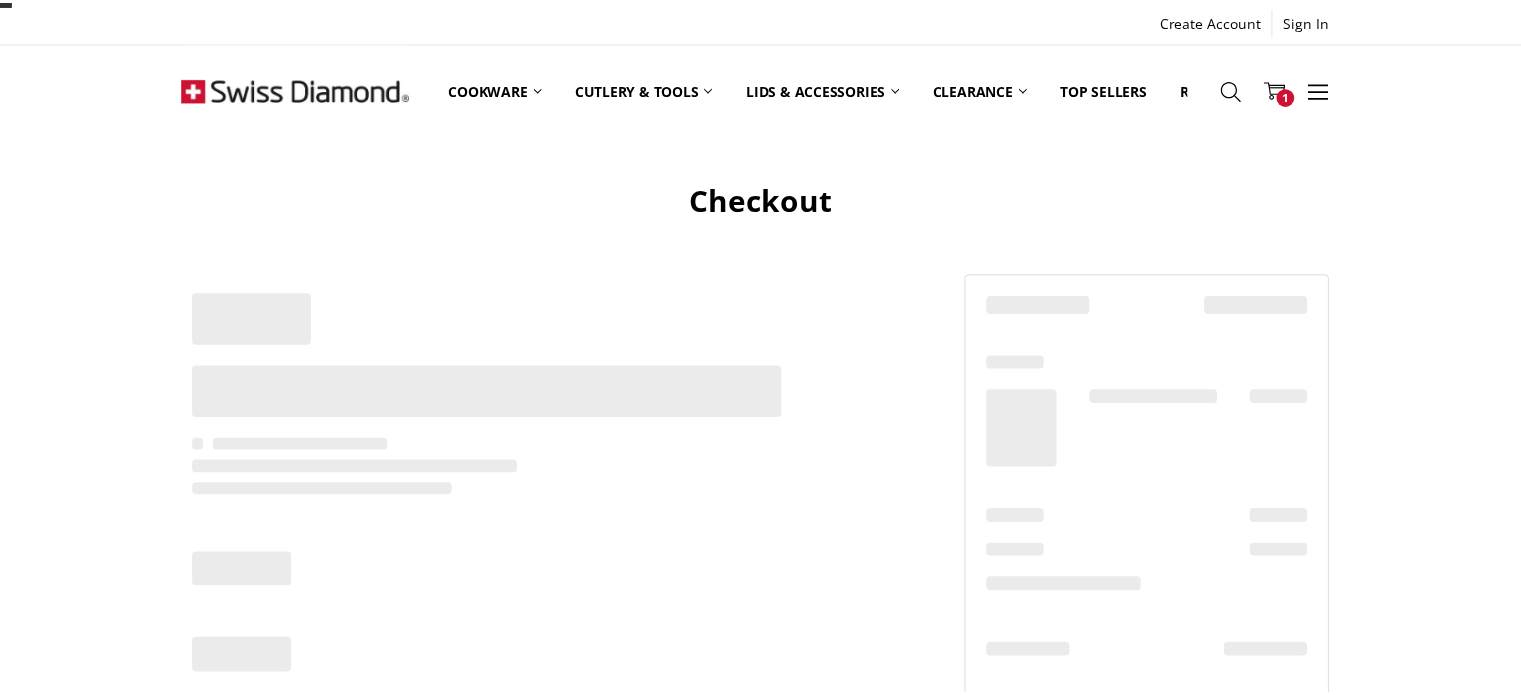 scroll, scrollTop: 0, scrollLeft: 0, axis: both 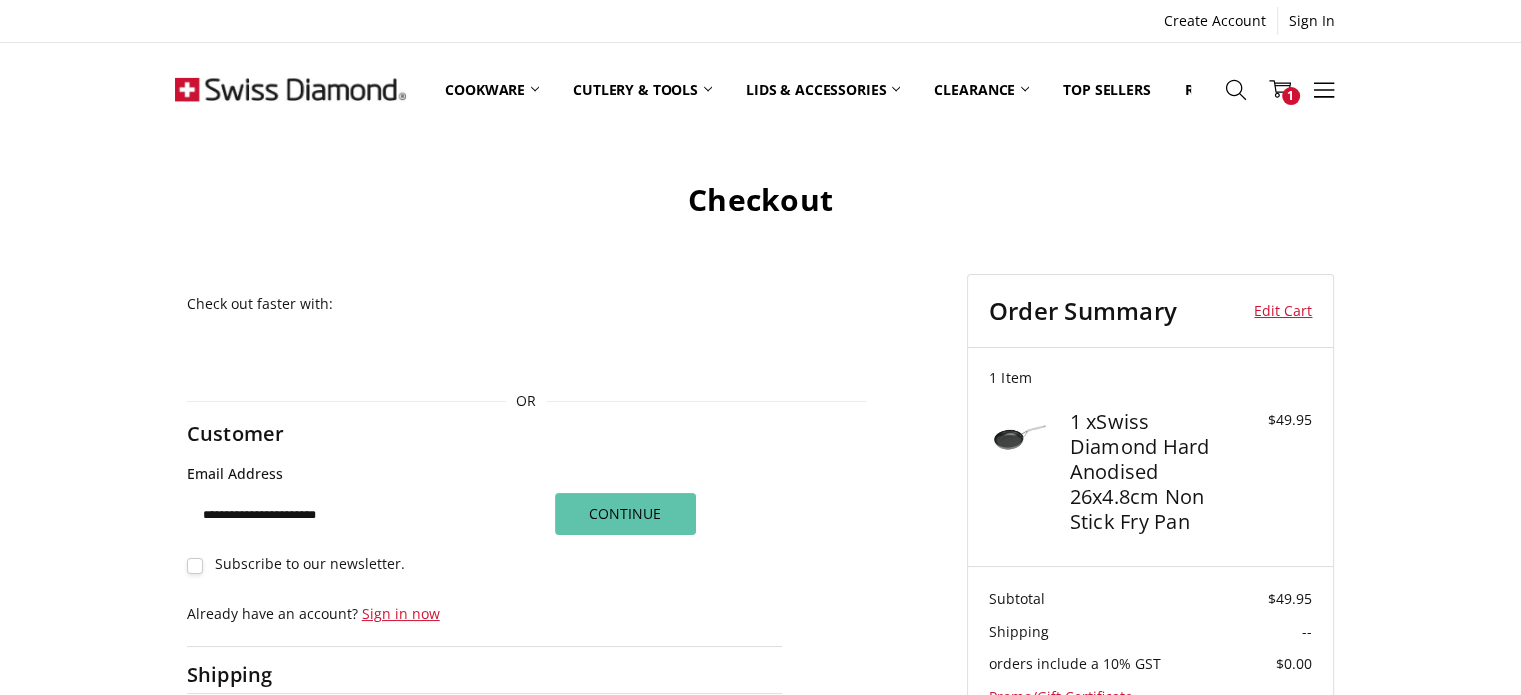 type on "**********" 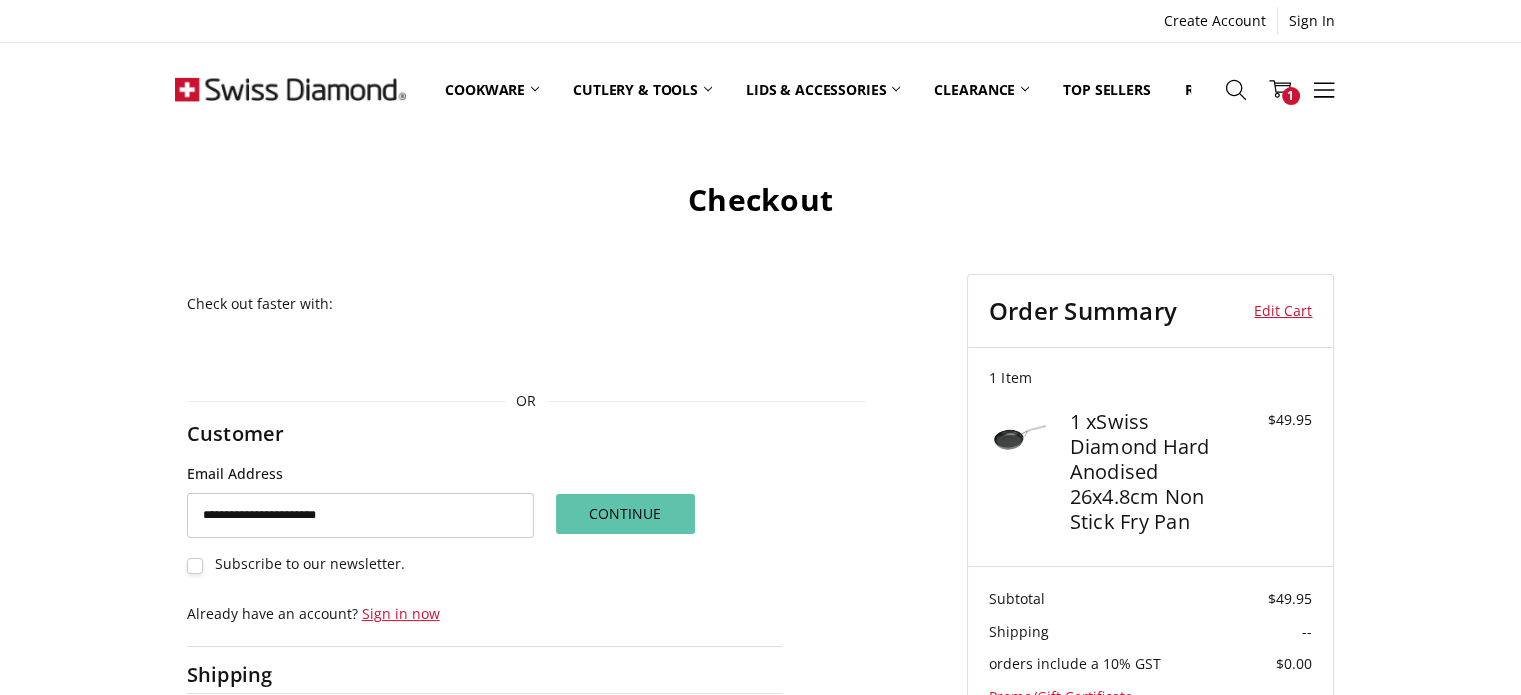click on "Continue" at bounding box center [625, 514] 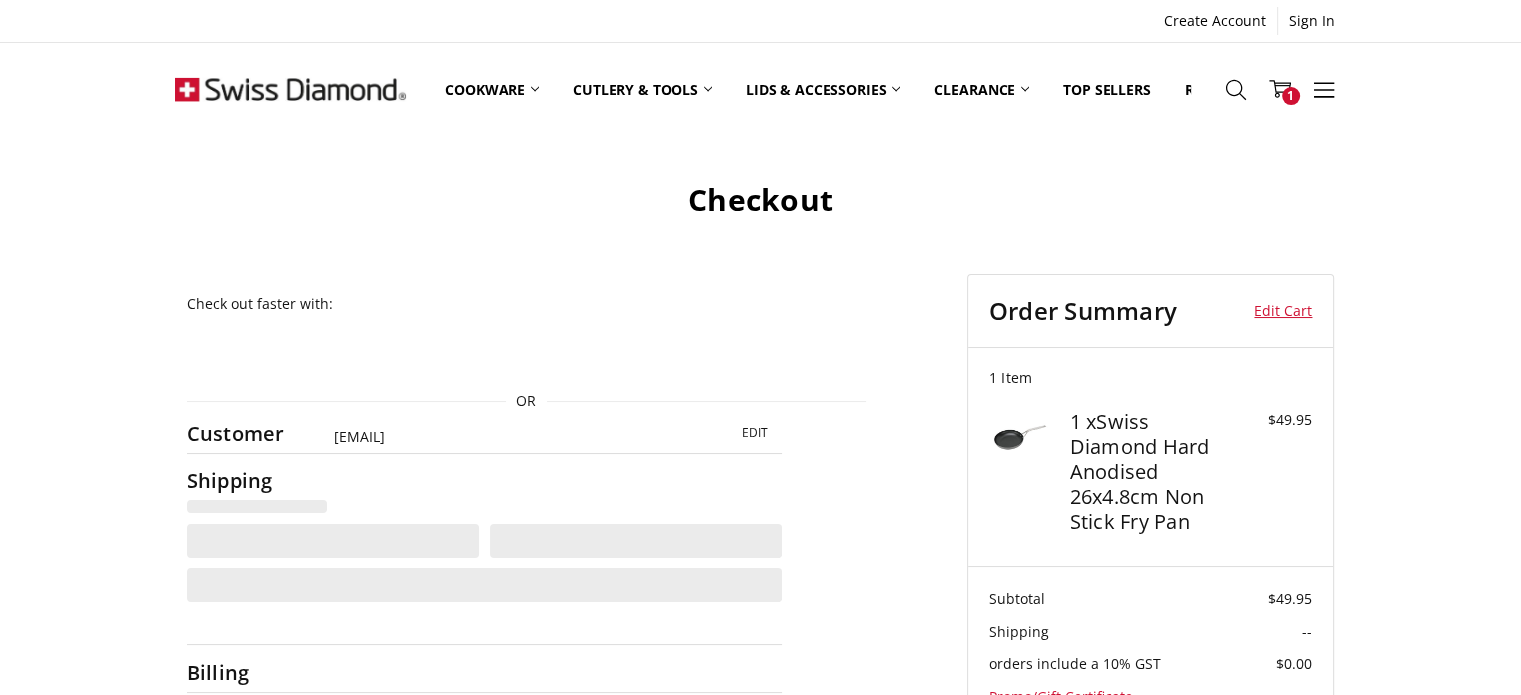 select on "**" 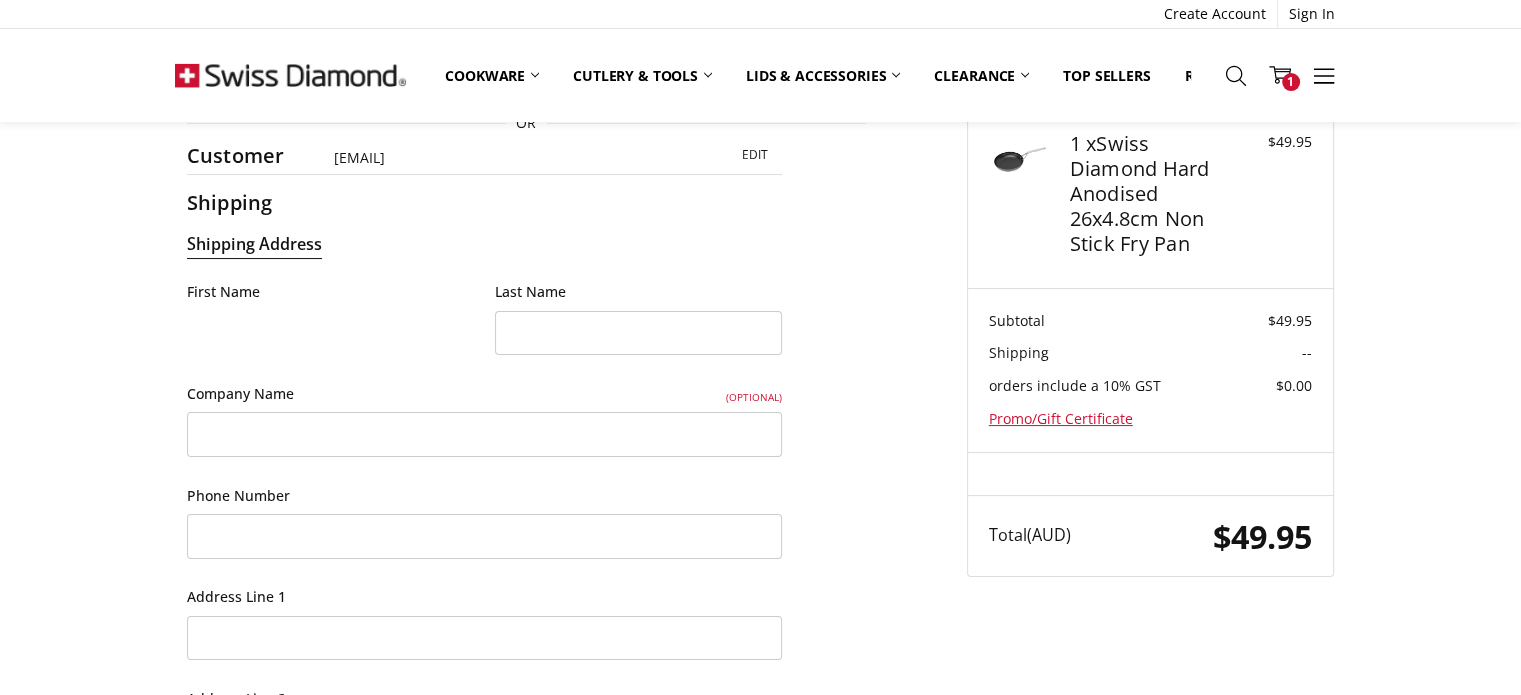 scroll, scrollTop: 113, scrollLeft: 0, axis: vertical 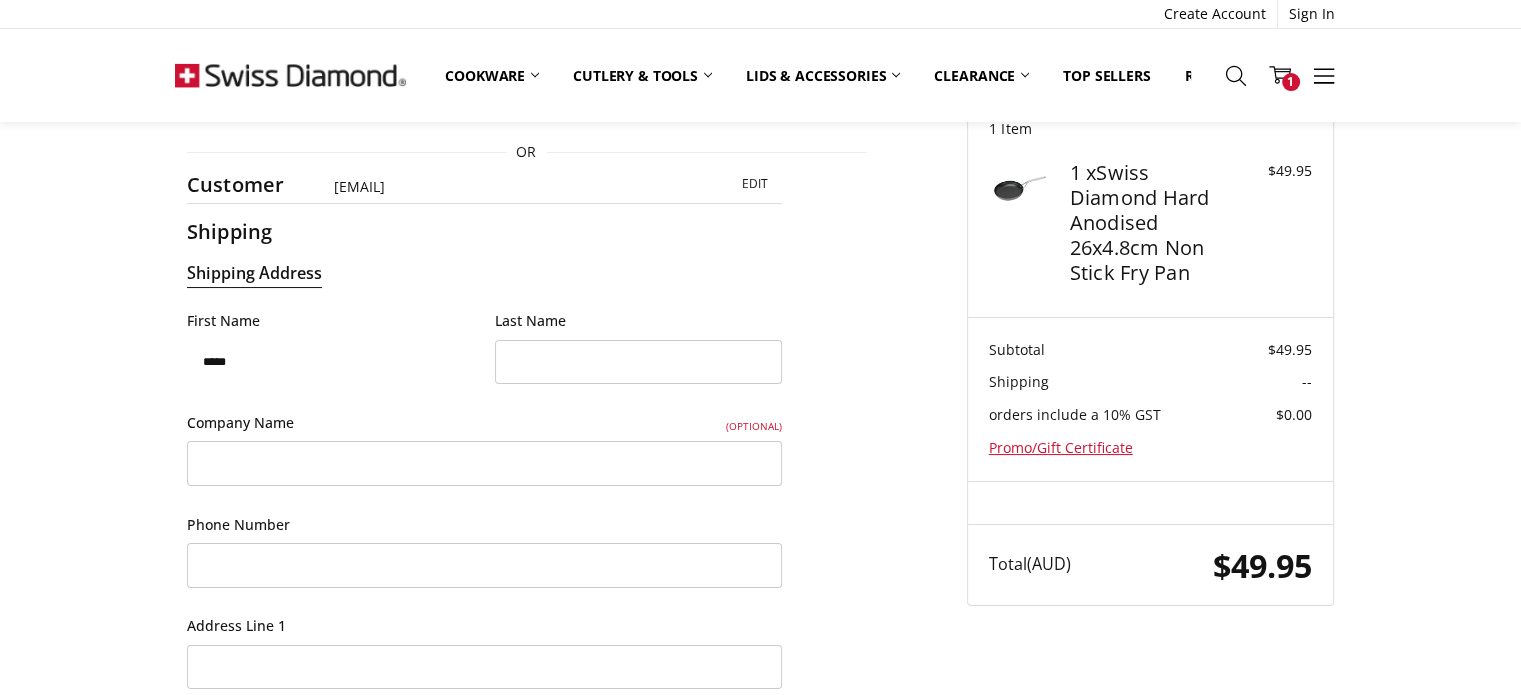 type on "*****" 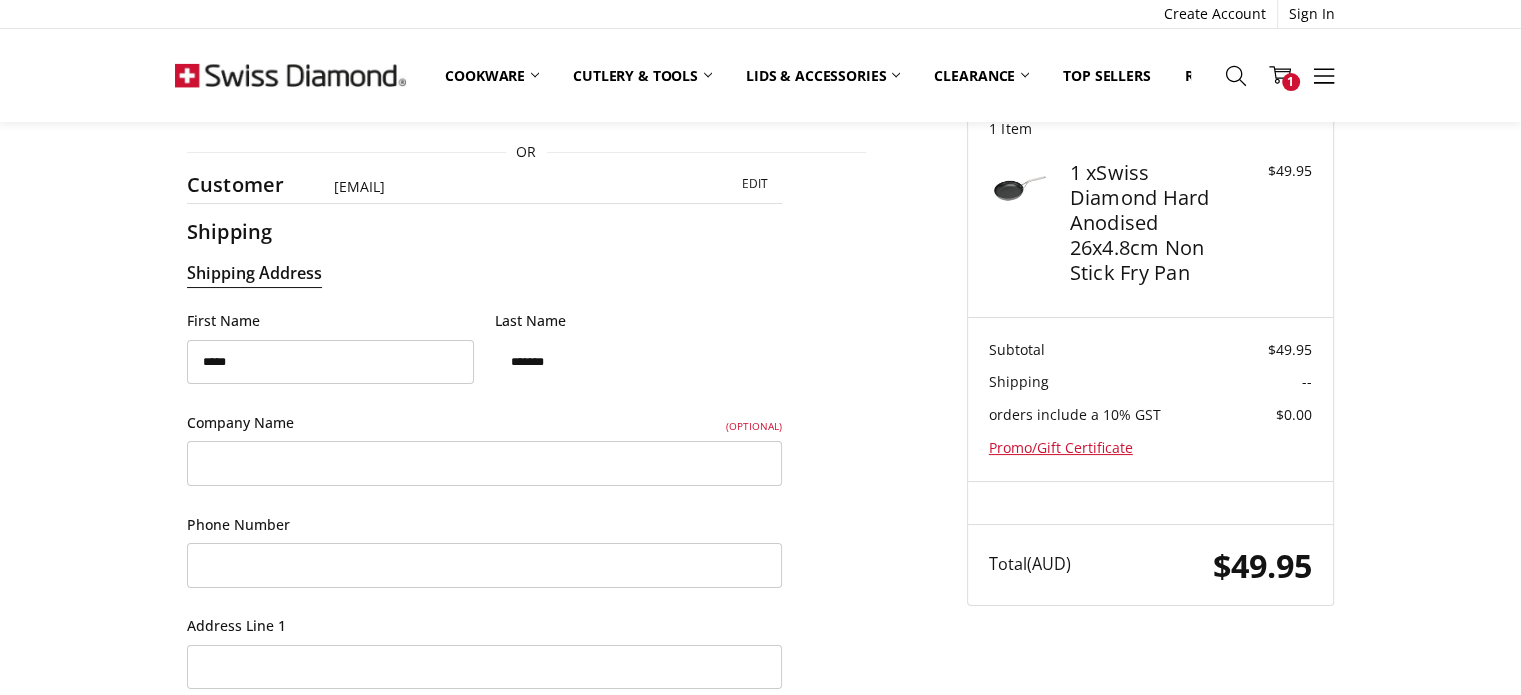 type on "*******" 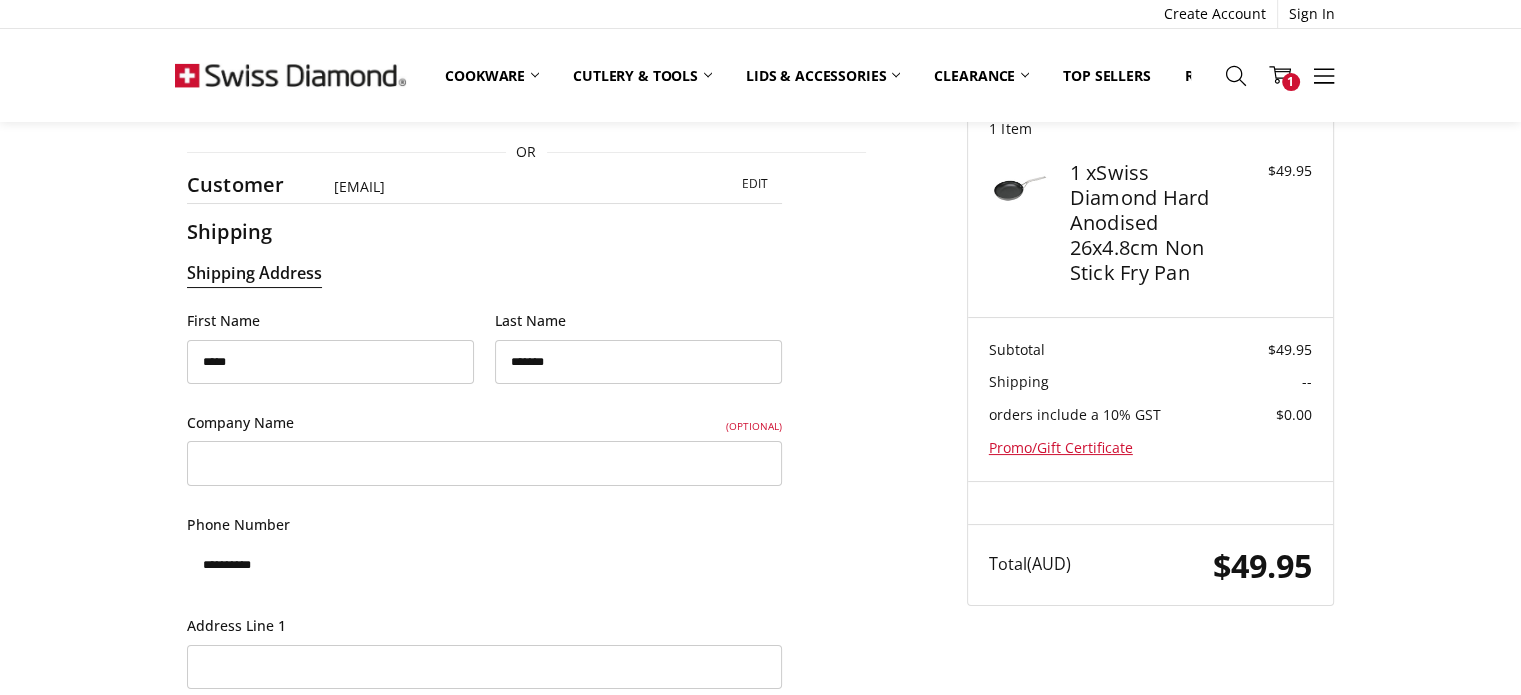 type on "**********" 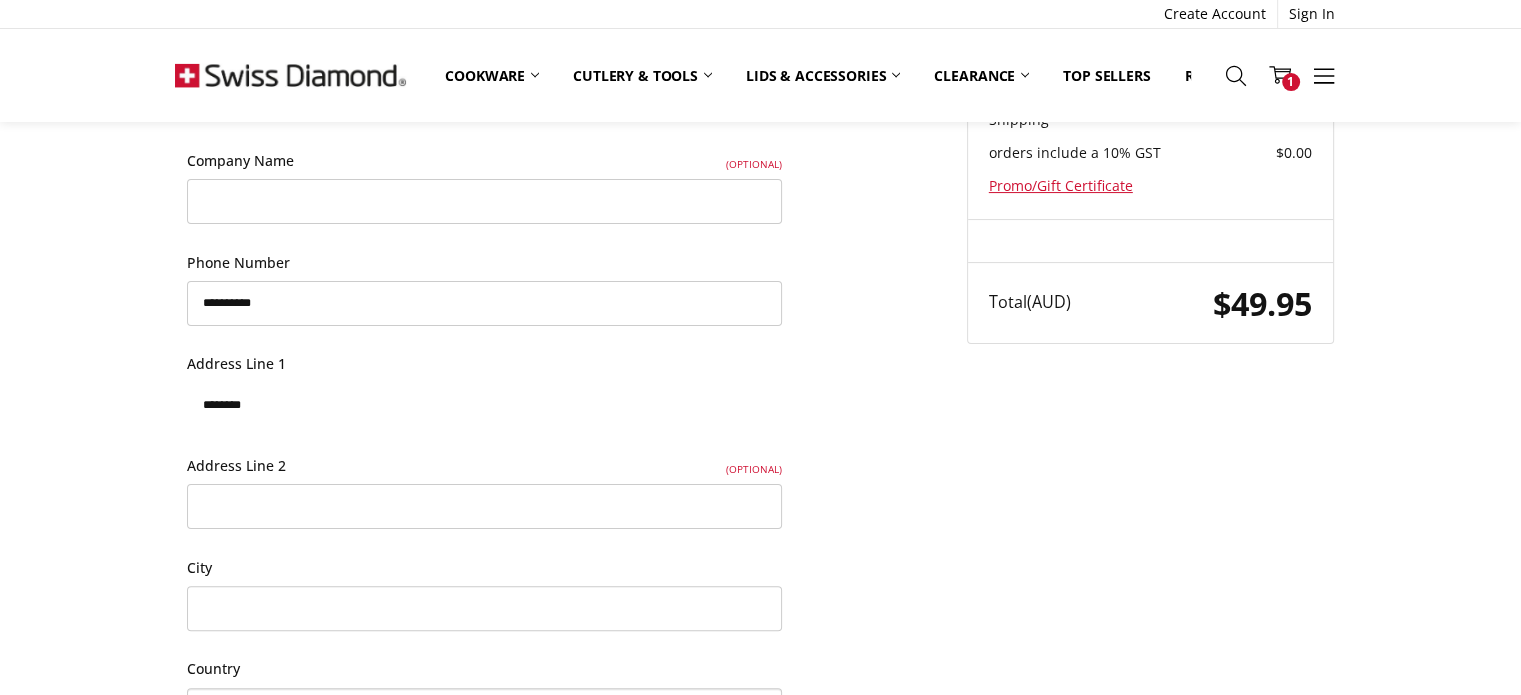 scroll, scrollTop: 413, scrollLeft: 0, axis: vertical 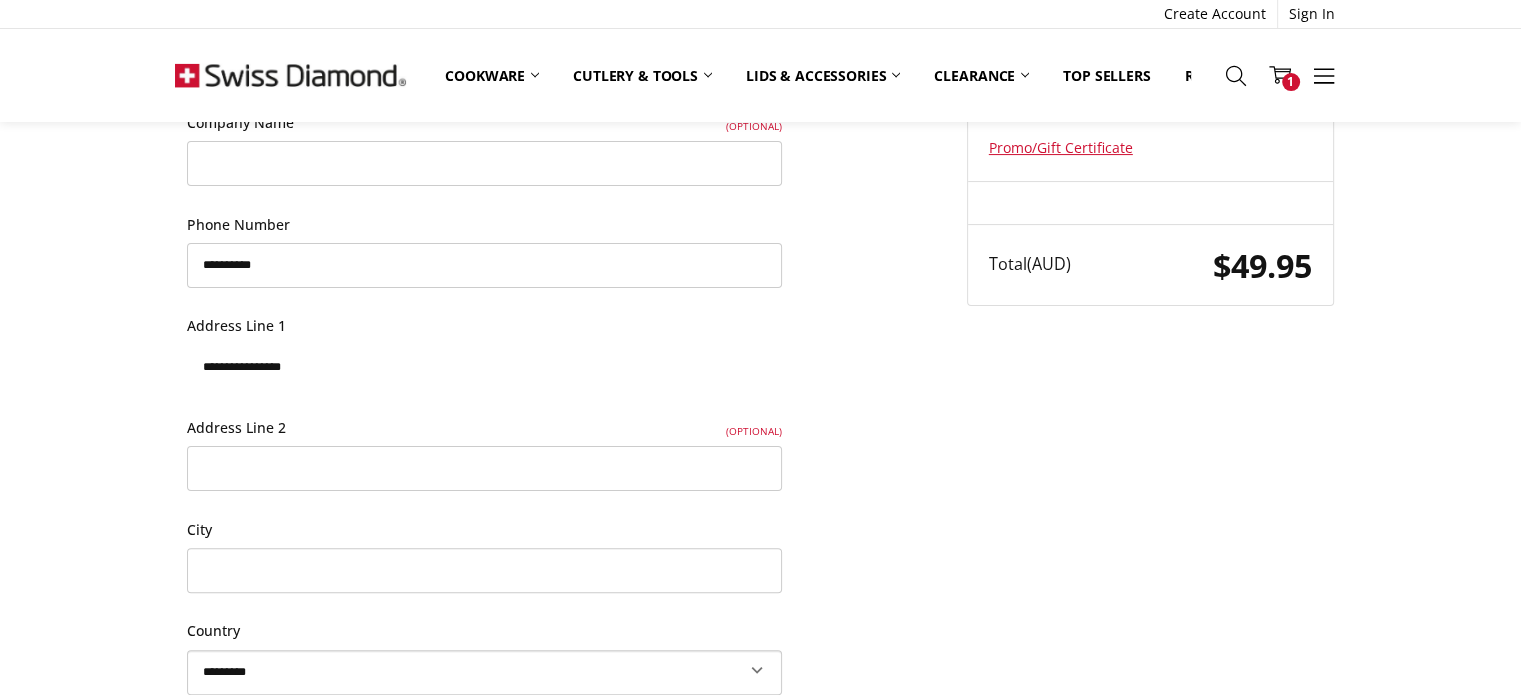 type on "**********" 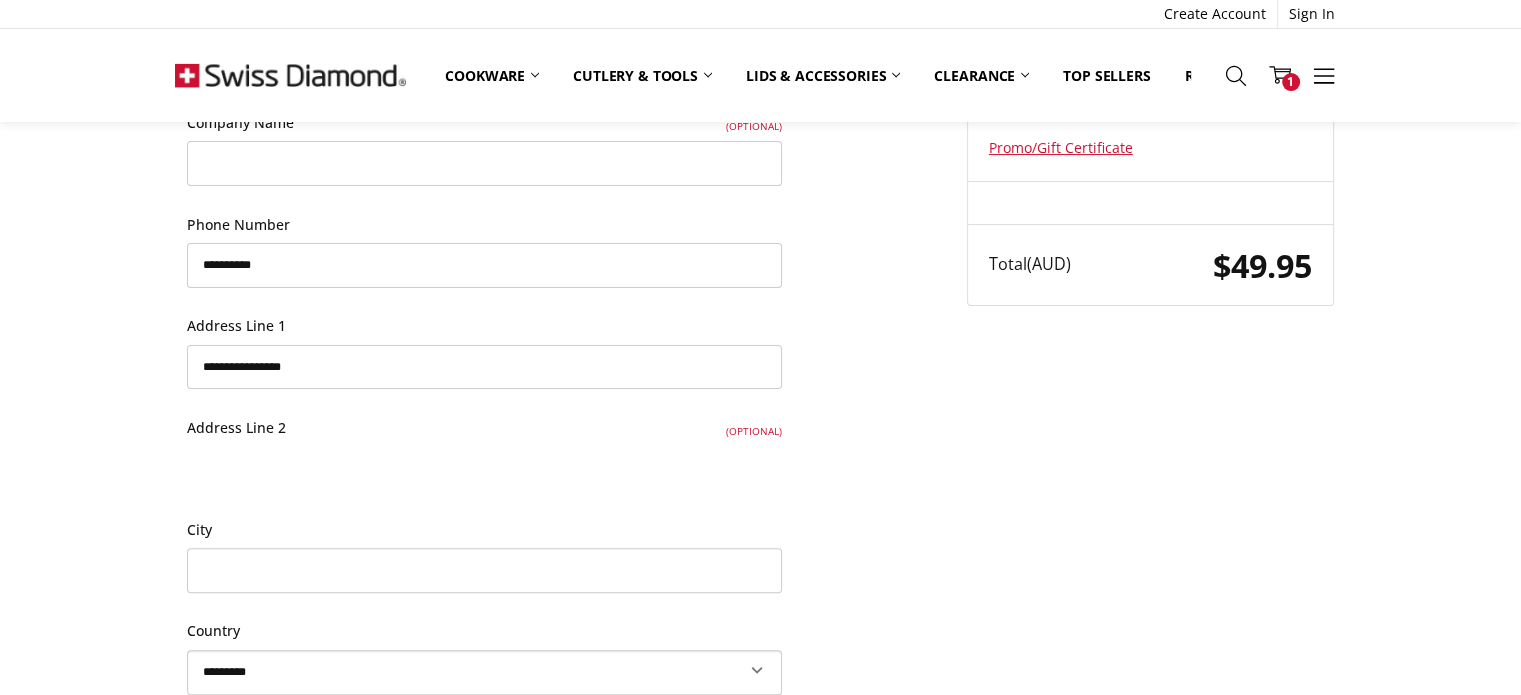 click on "Address Line 2   (Optional)" at bounding box center (484, 468) 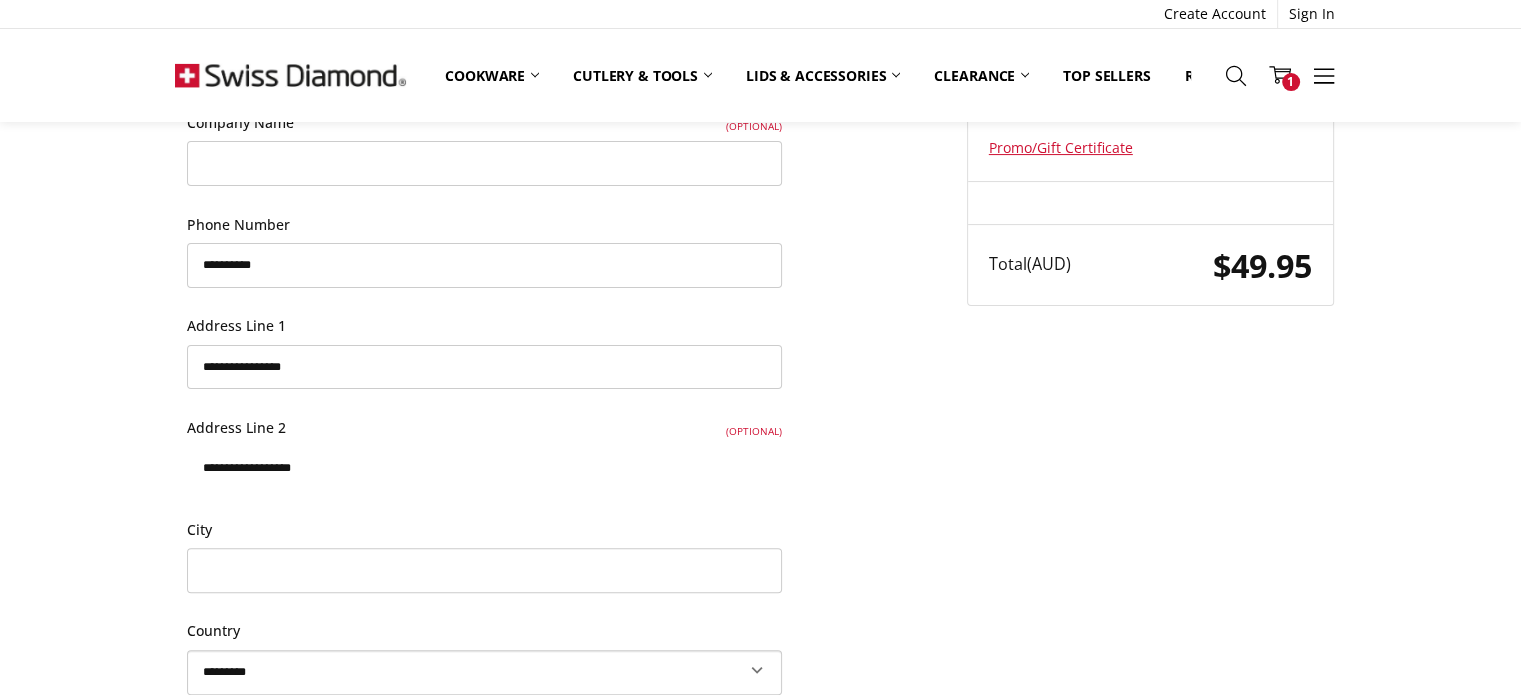 type on "**********" 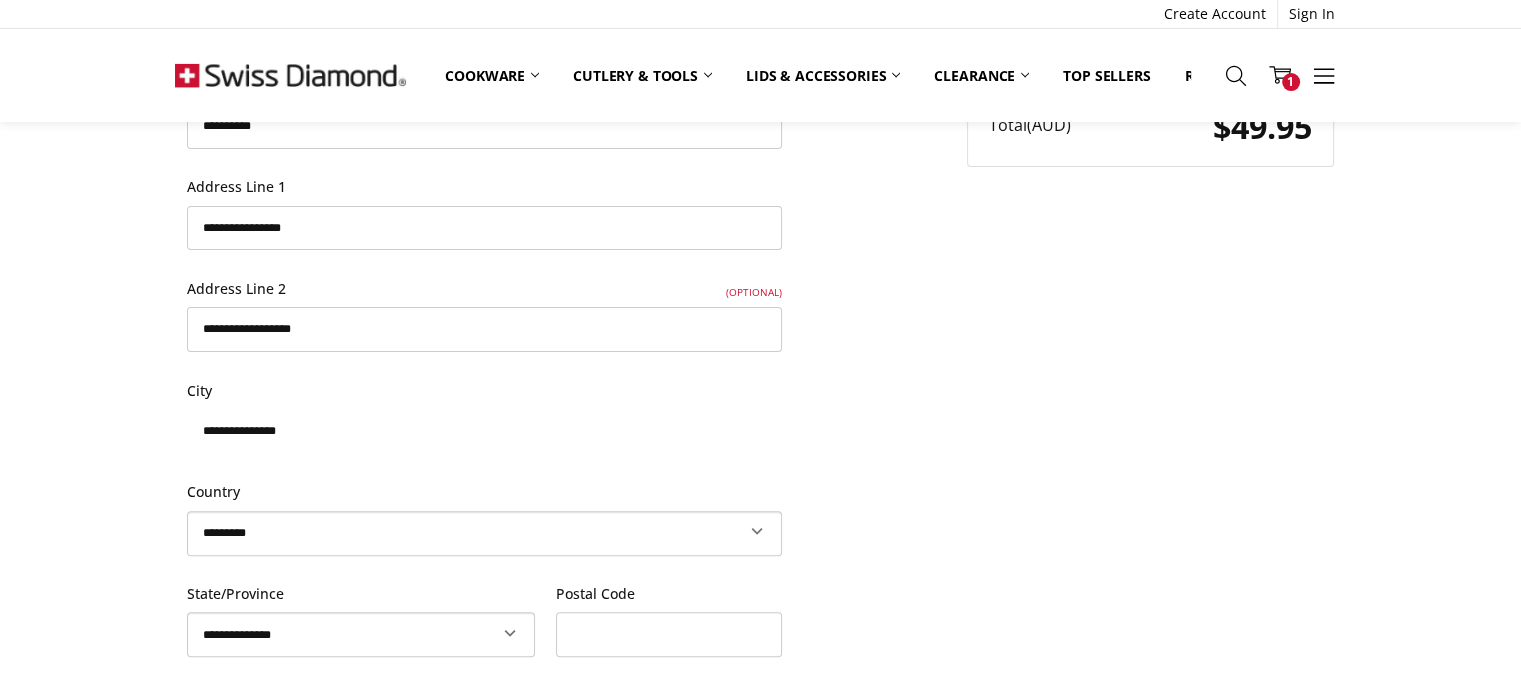 scroll, scrollTop: 713, scrollLeft: 0, axis: vertical 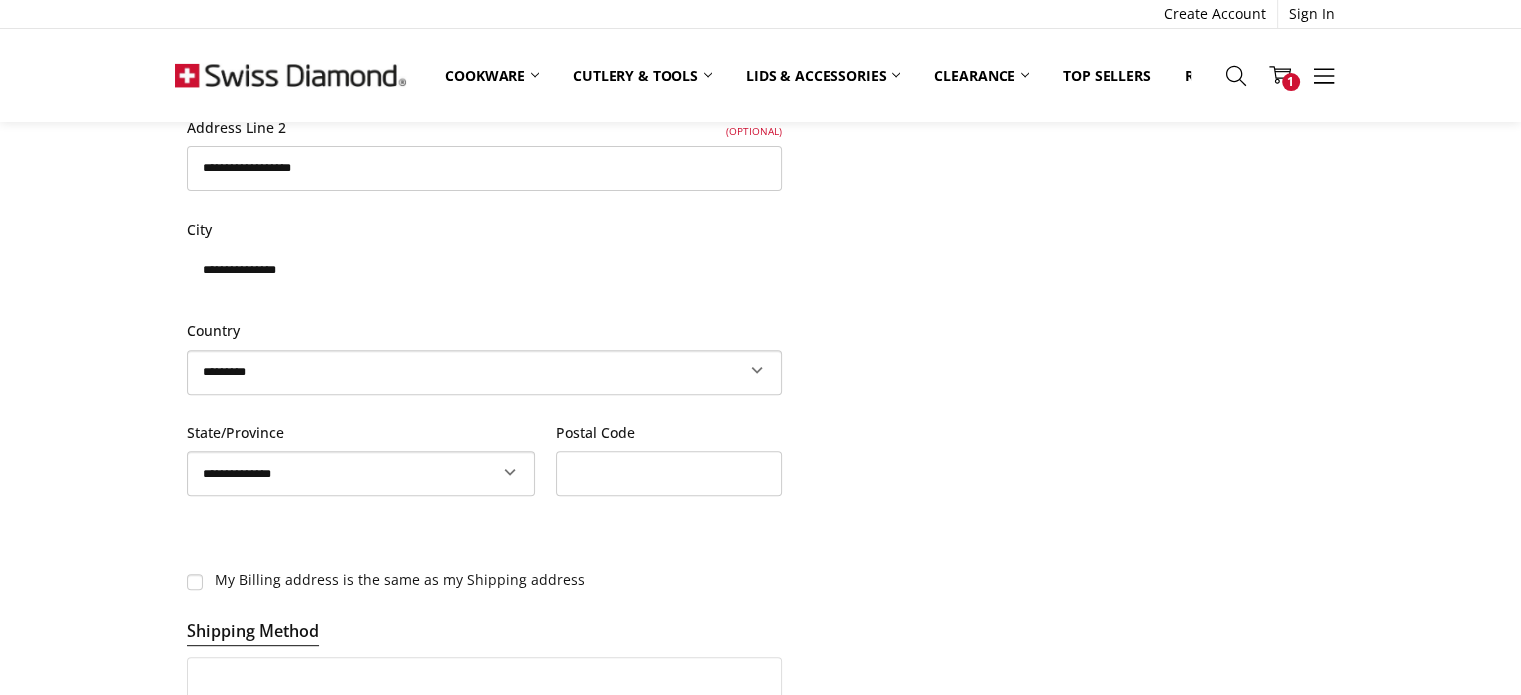 type on "**********" 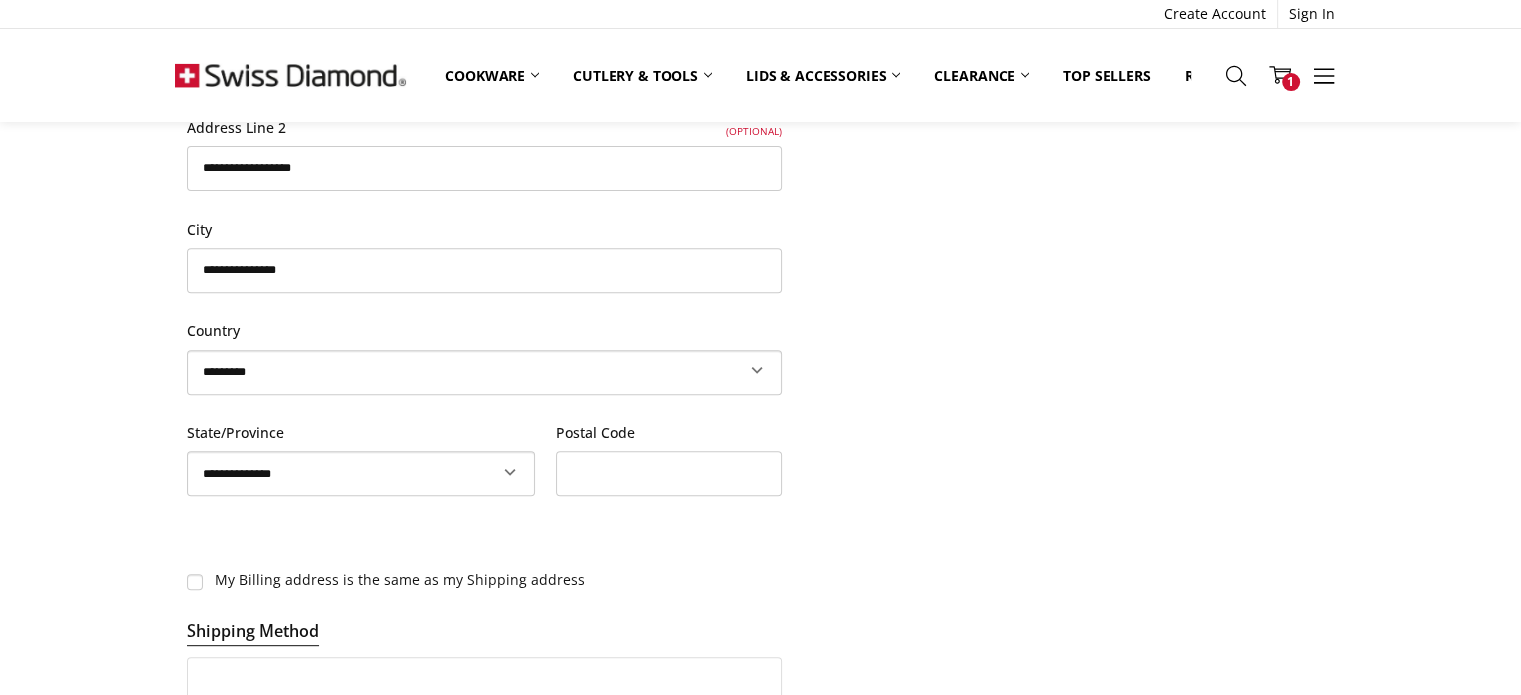 click 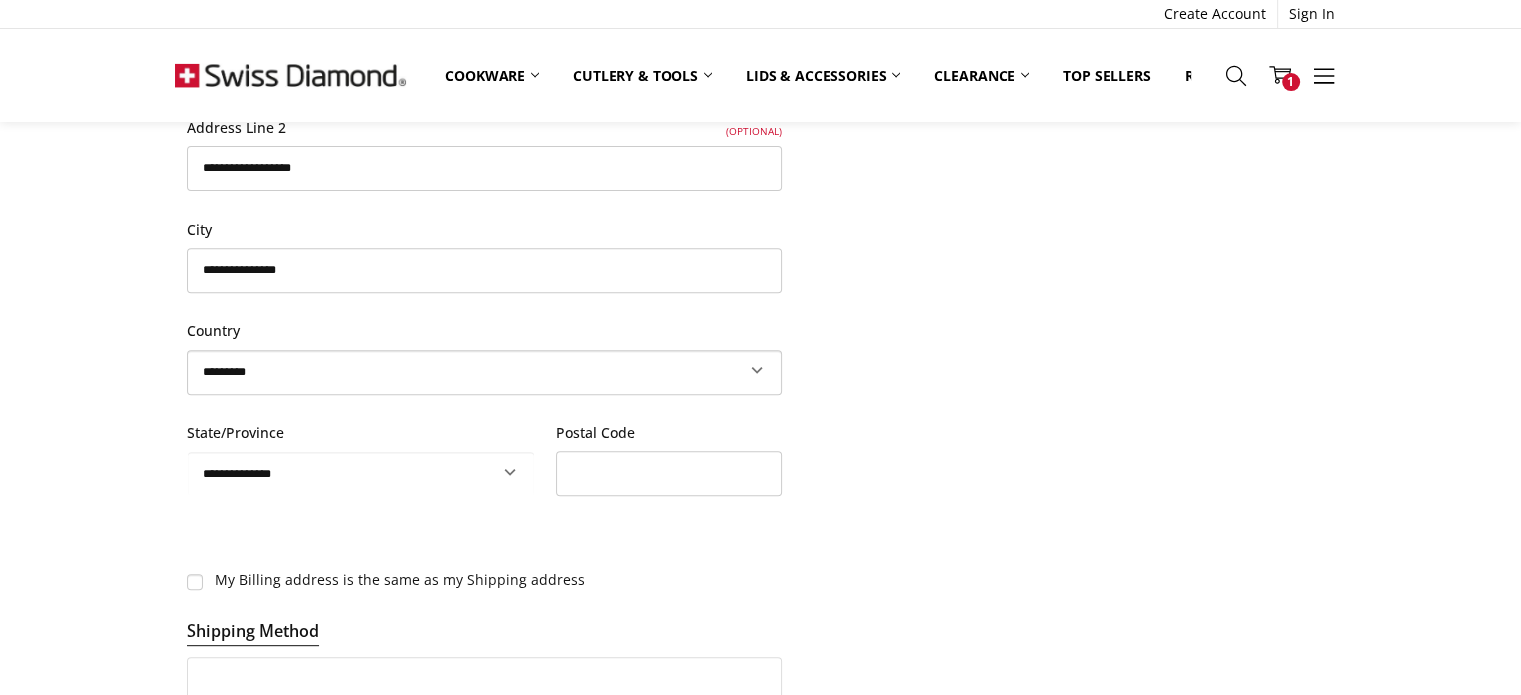 click on "**********" at bounding box center [361, 473] 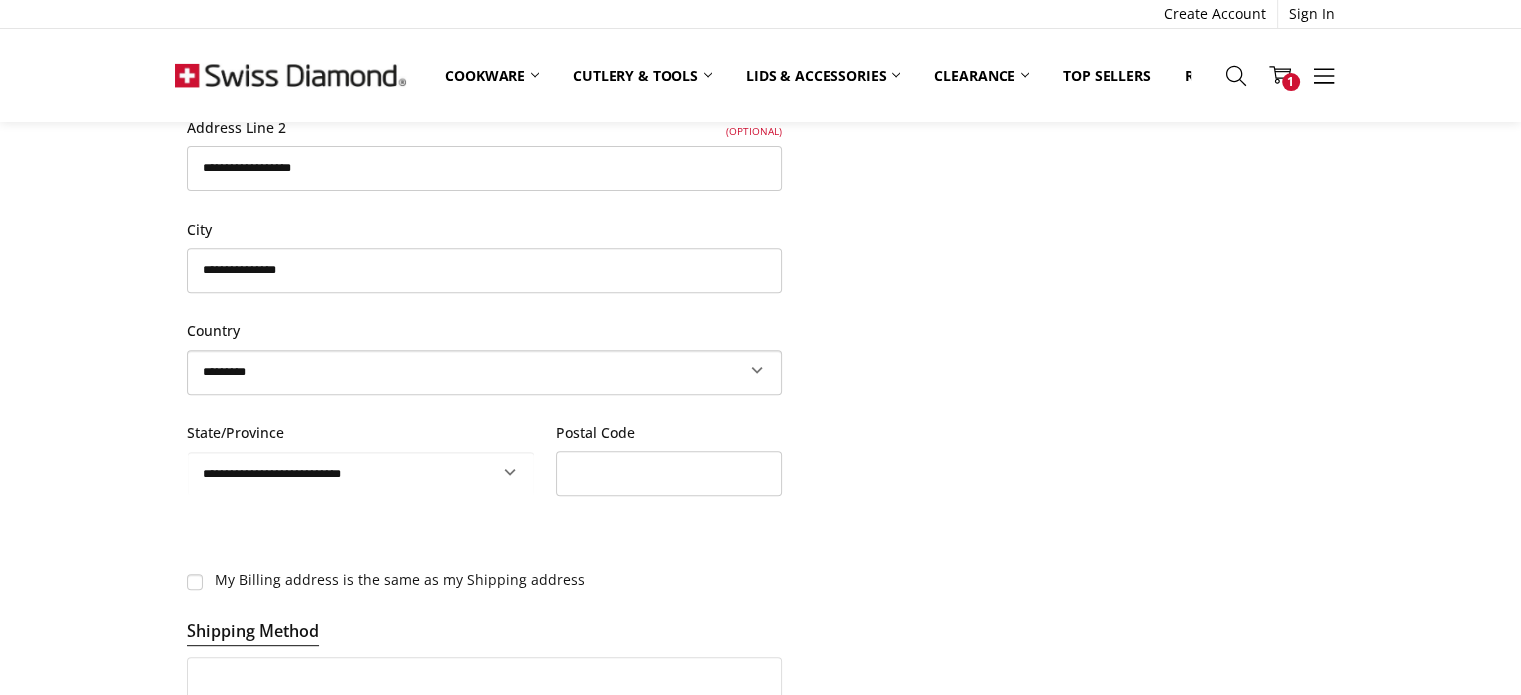 click on "**********" at bounding box center [361, 473] 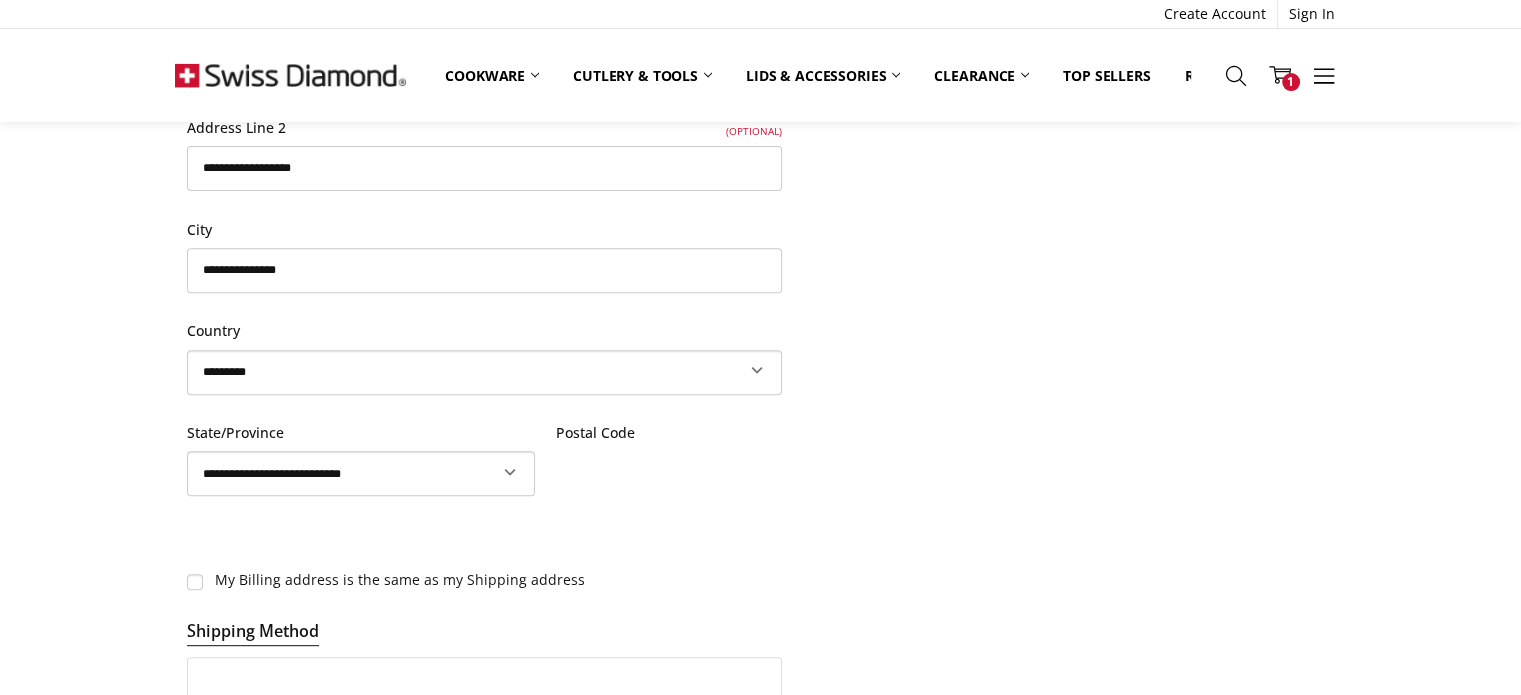 click on "Postal Code" at bounding box center (668, 473) 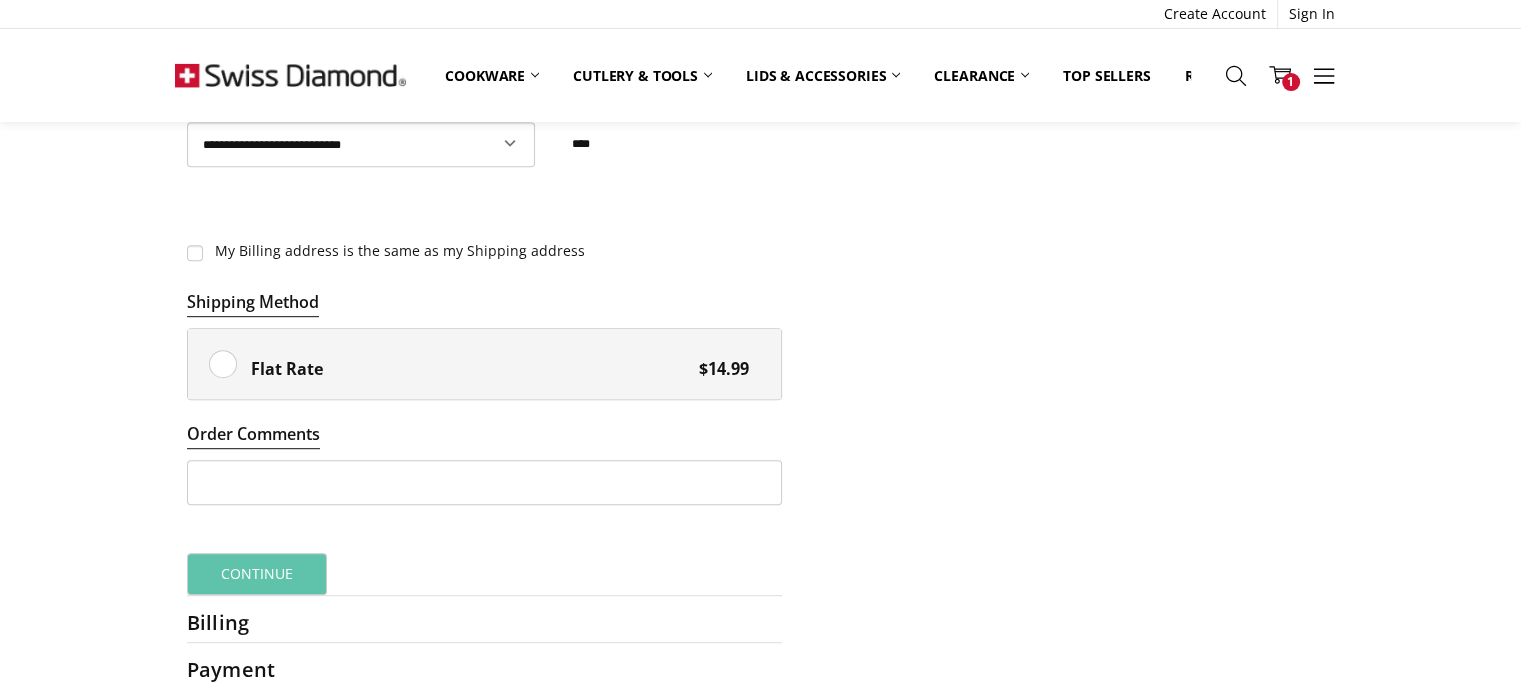 scroll, scrollTop: 1200, scrollLeft: 0, axis: vertical 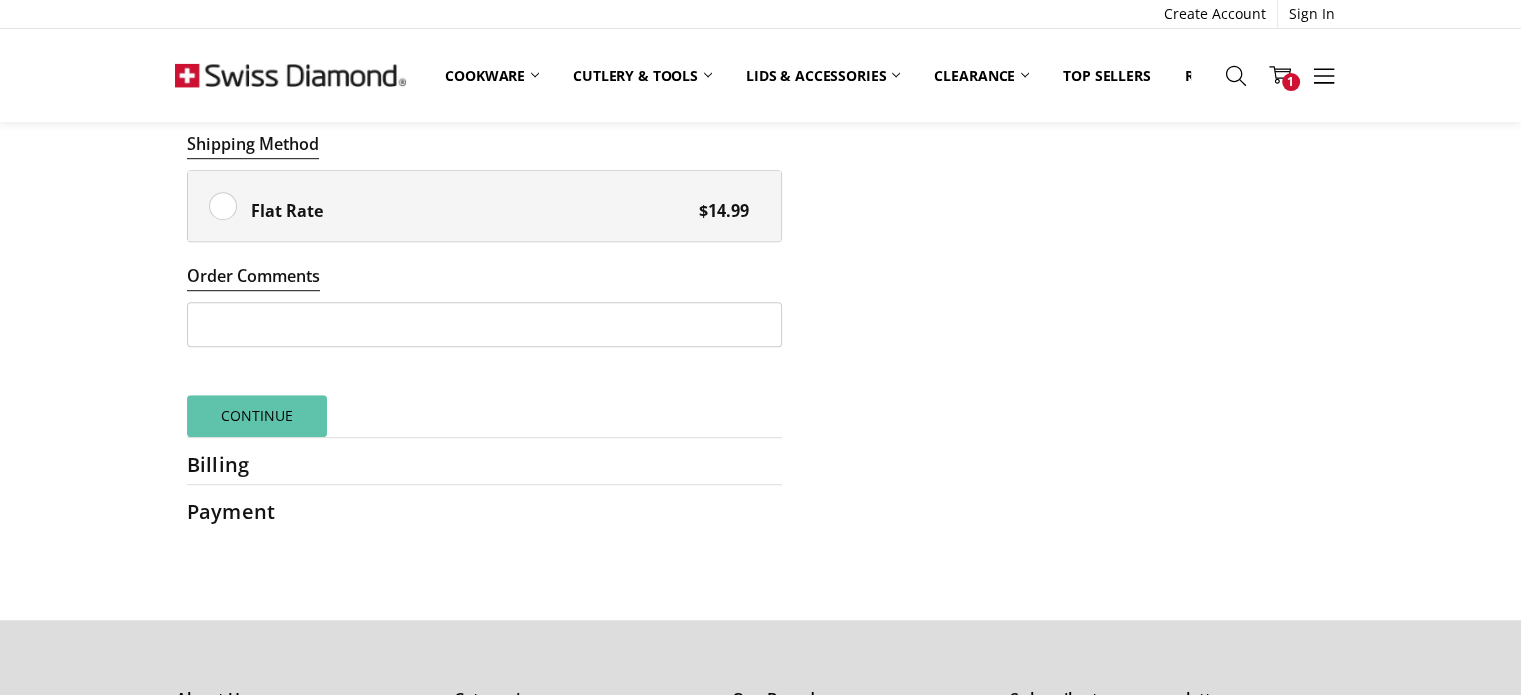type on "****" 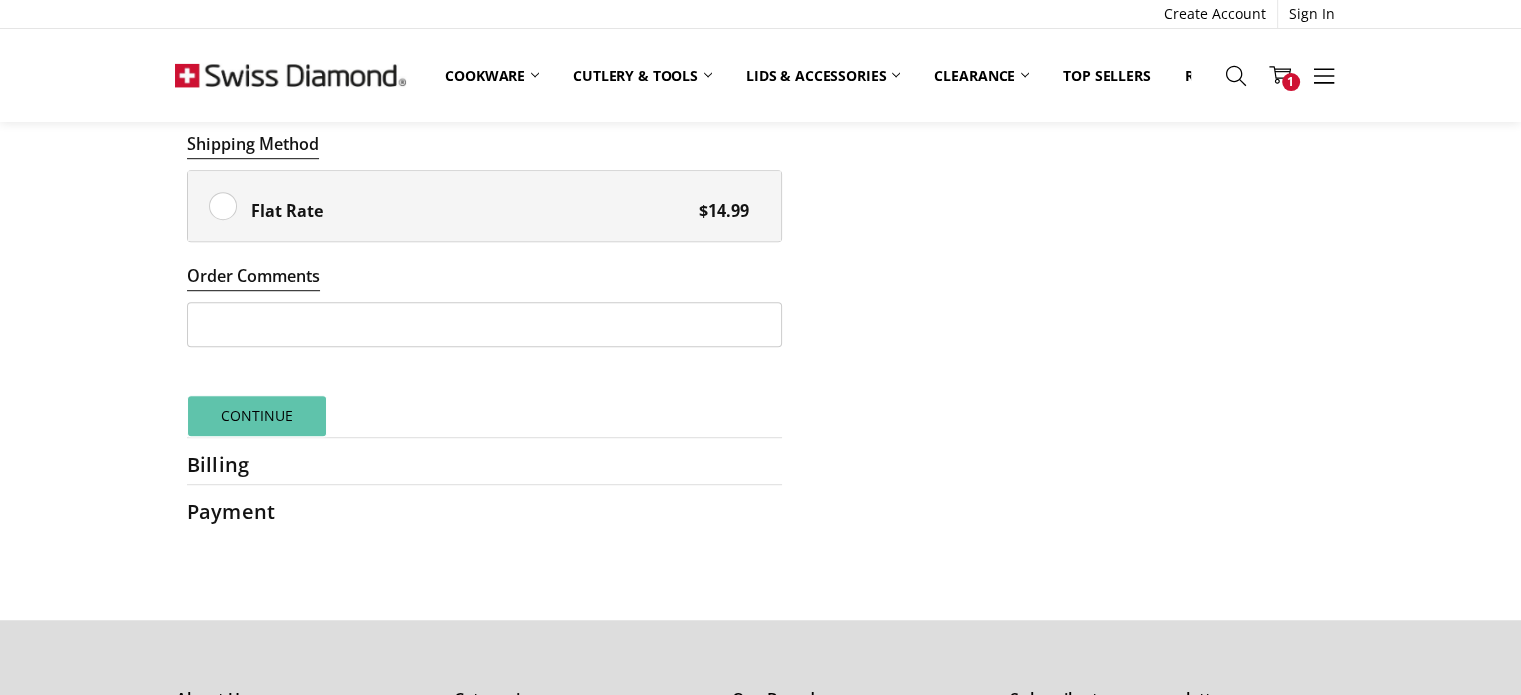 click on "Continue" at bounding box center [257, 416] 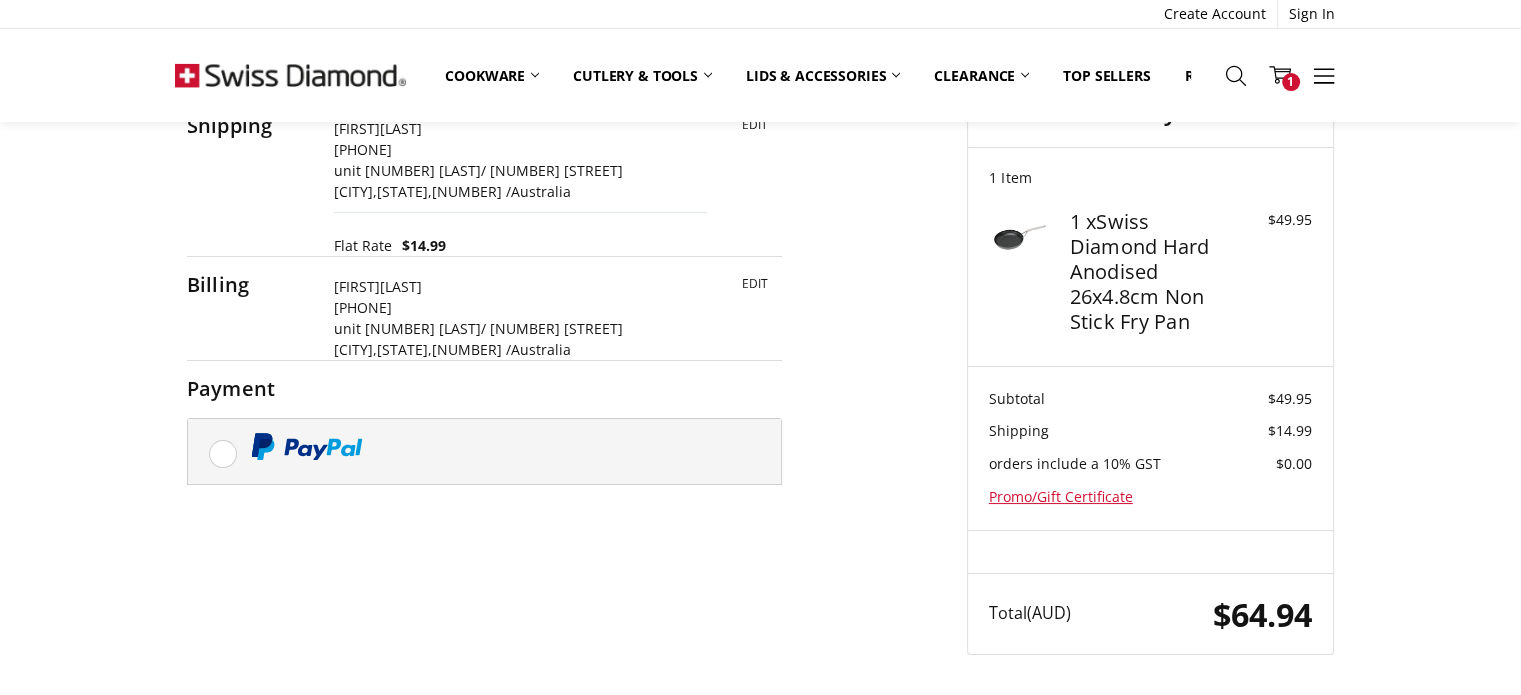 scroll, scrollTop: 0, scrollLeft: 0, axis: both 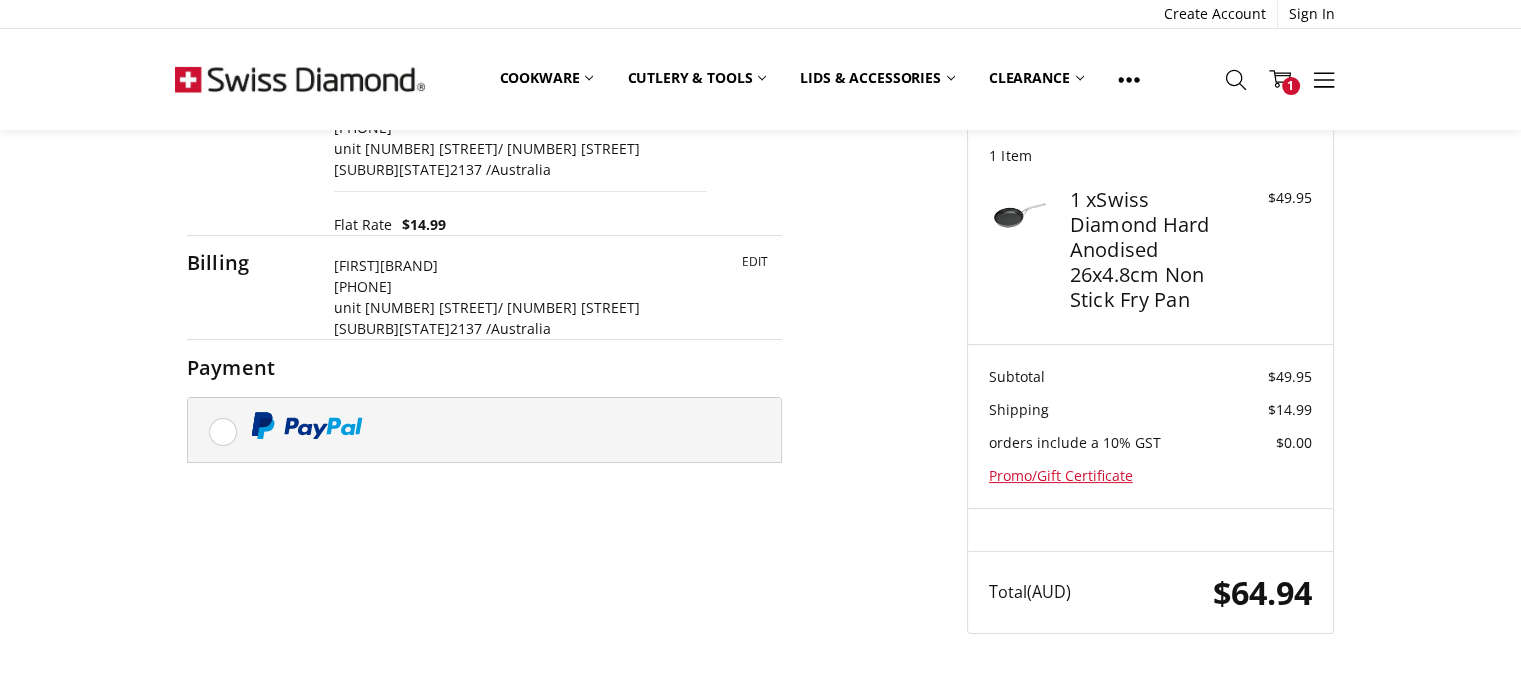click at bounding box center [484, 430] 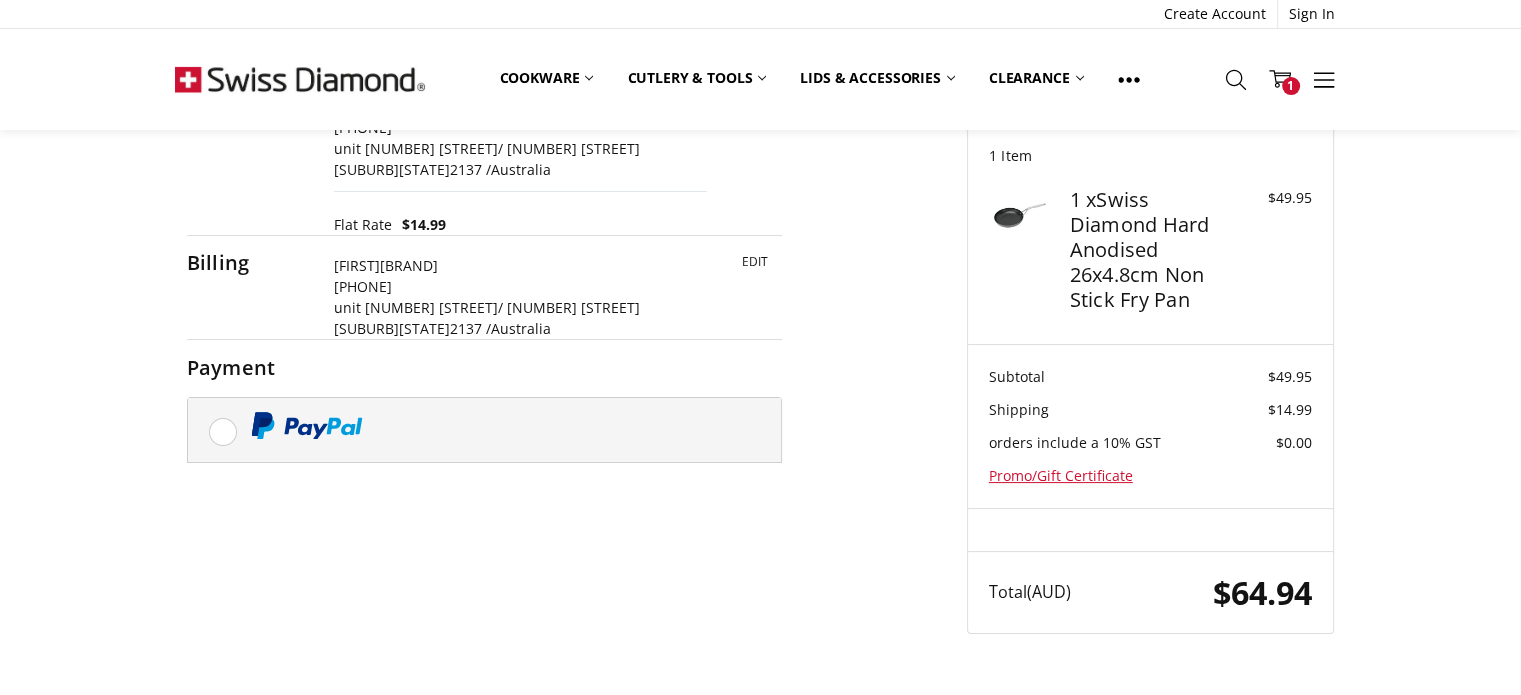 click at bounding box center (484, 430) 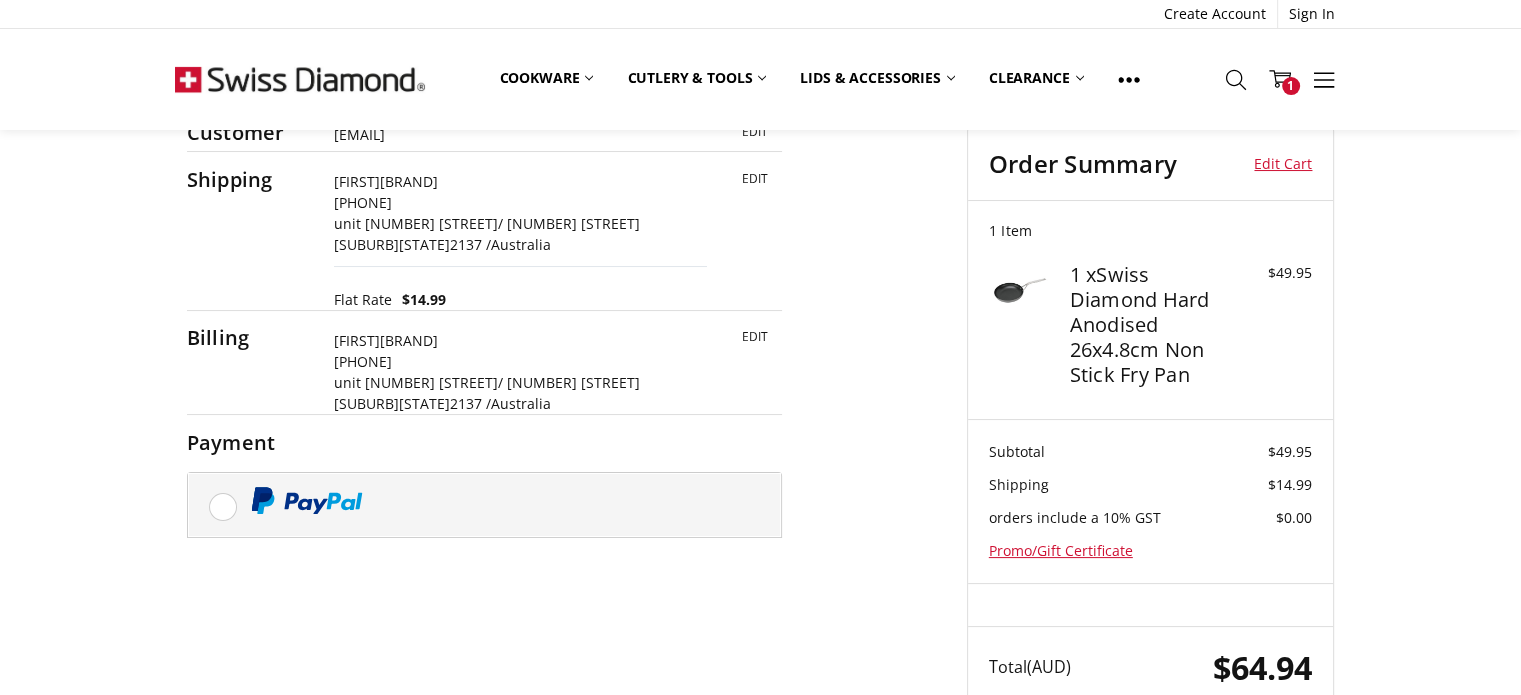 scroll, scrollTop: 129, scrollLeft: 0, axis: vertical 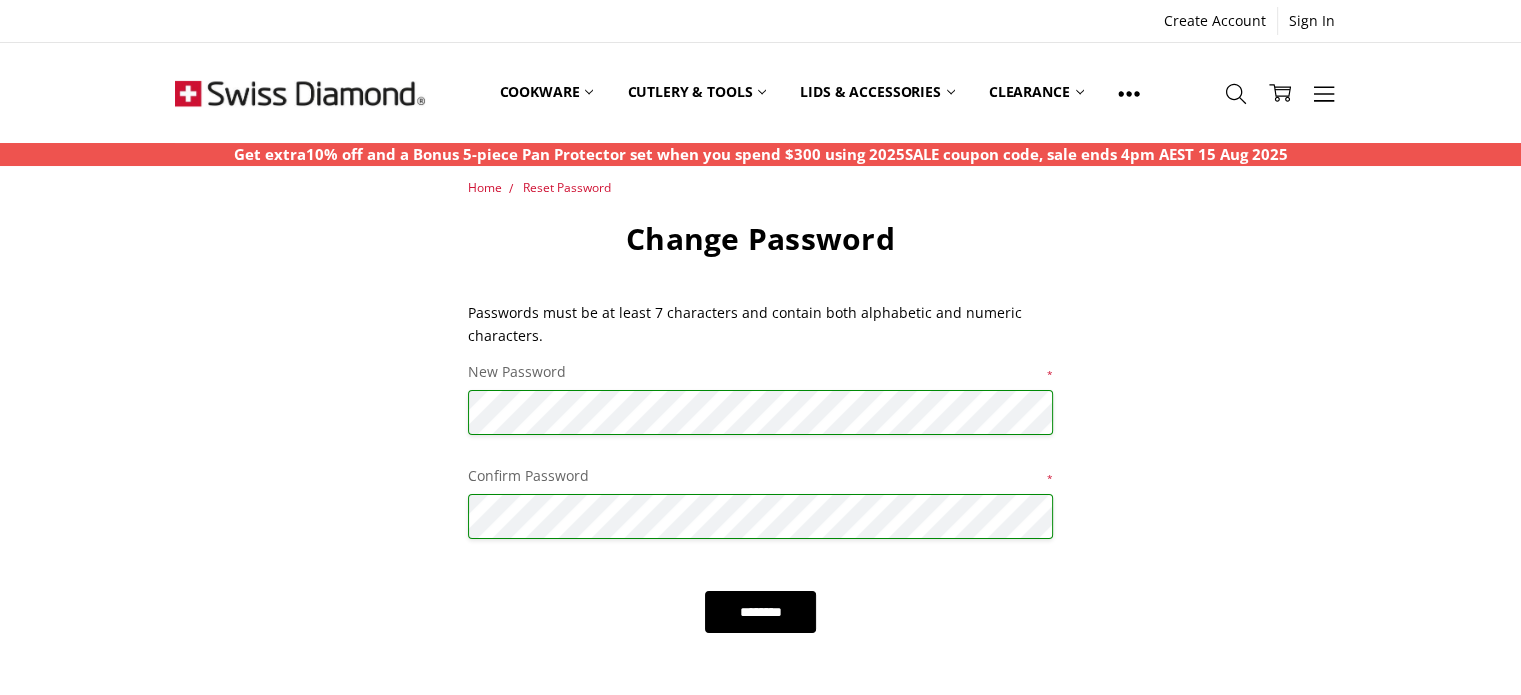 click on "Home
Reset Password
Change Password
Passwords must be at least 7 characters and contain both alphabetic and numeric characters.
New Password
*
Passwords must be at least 7 characters and contain both alphabetic and numeric characters.
Confirm Password
*
********" at bounding box center (760, 405) 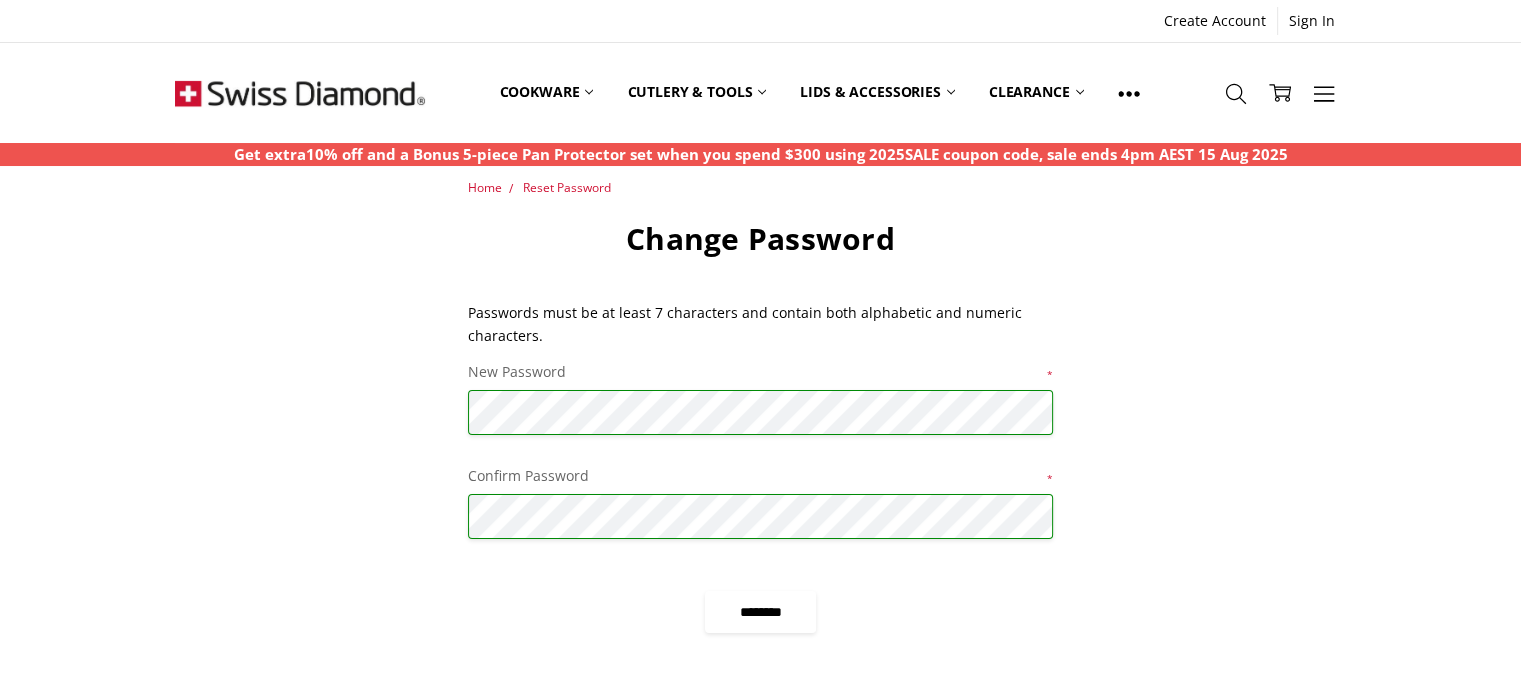 click on "********" at bounding box center [760, 612] 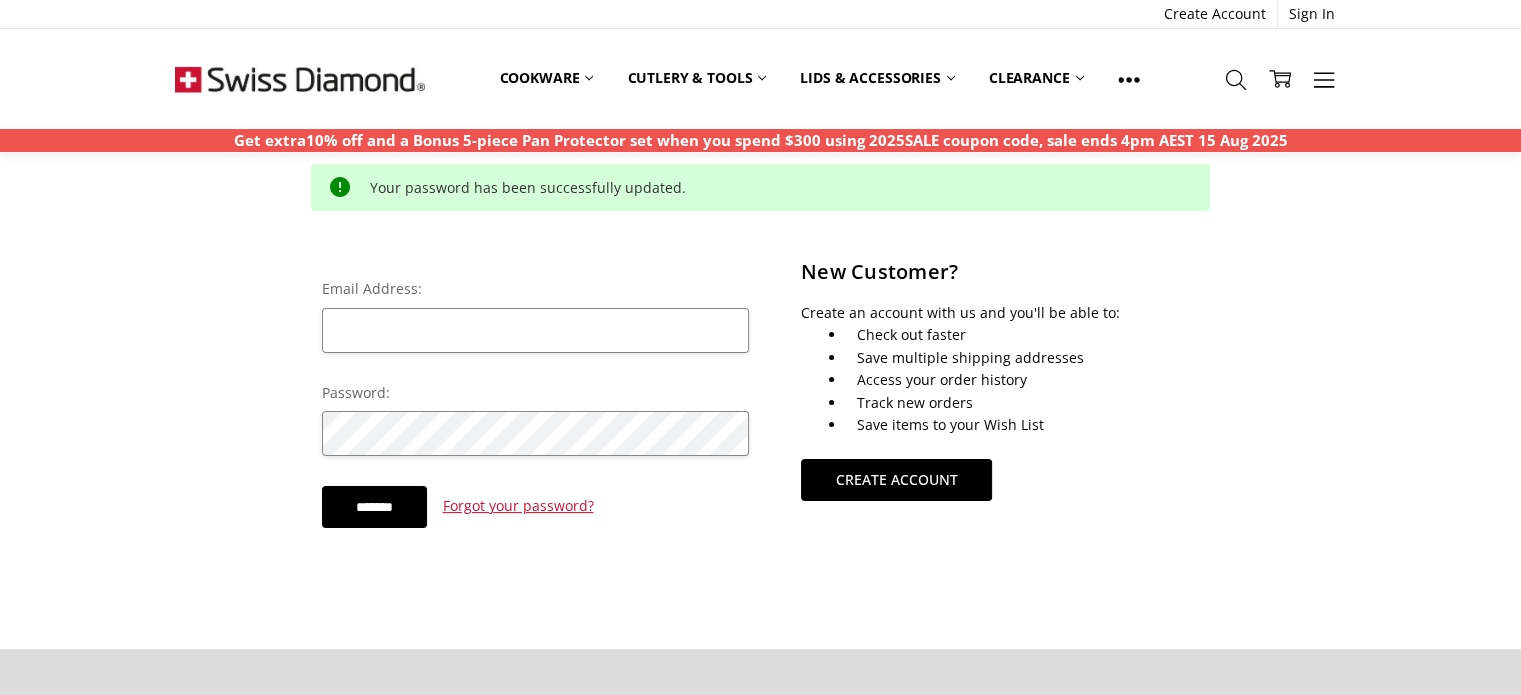 scroll, scrollTop: 0, scrollLeft: 0, axis: both 